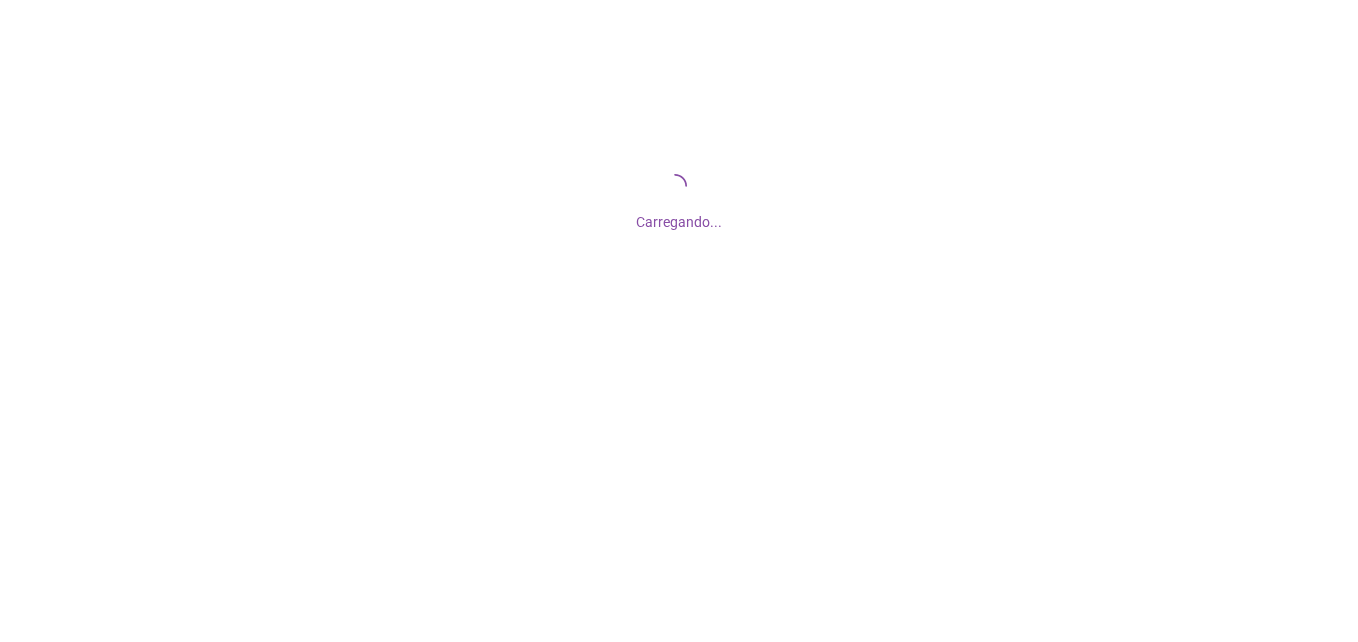 scroll, scrollTop: 0, scrollLeft: 0, axis: both 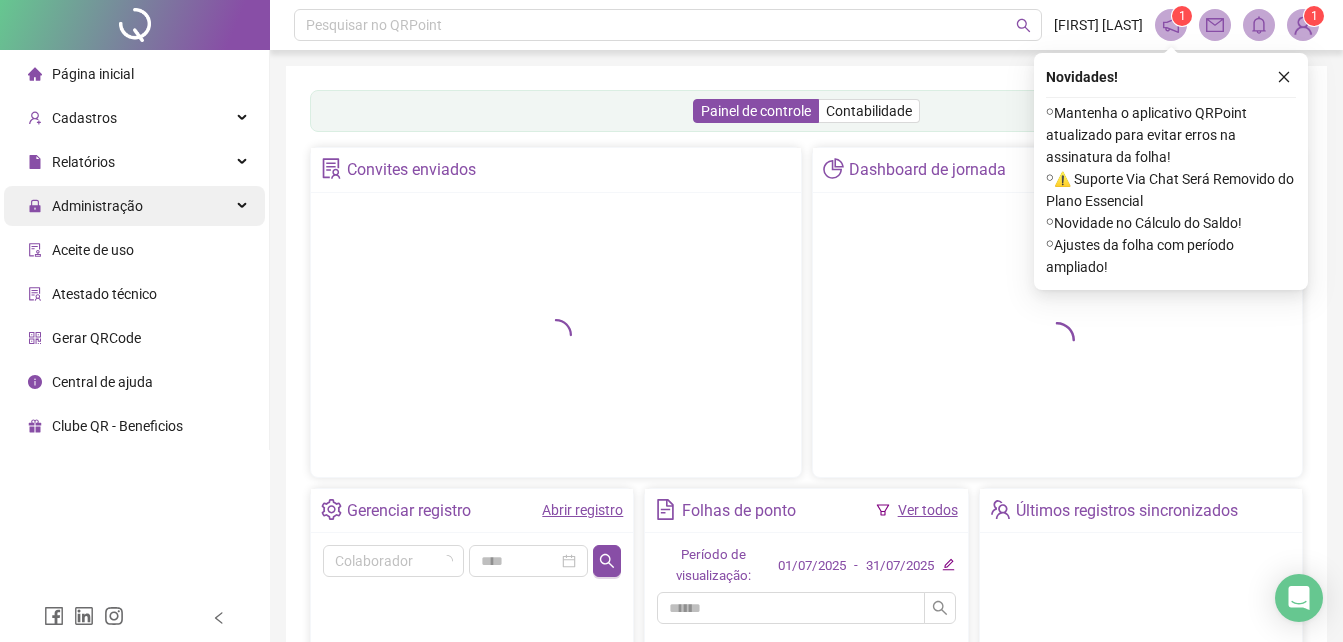 click on "Administração" at bounding box center (97, 206) 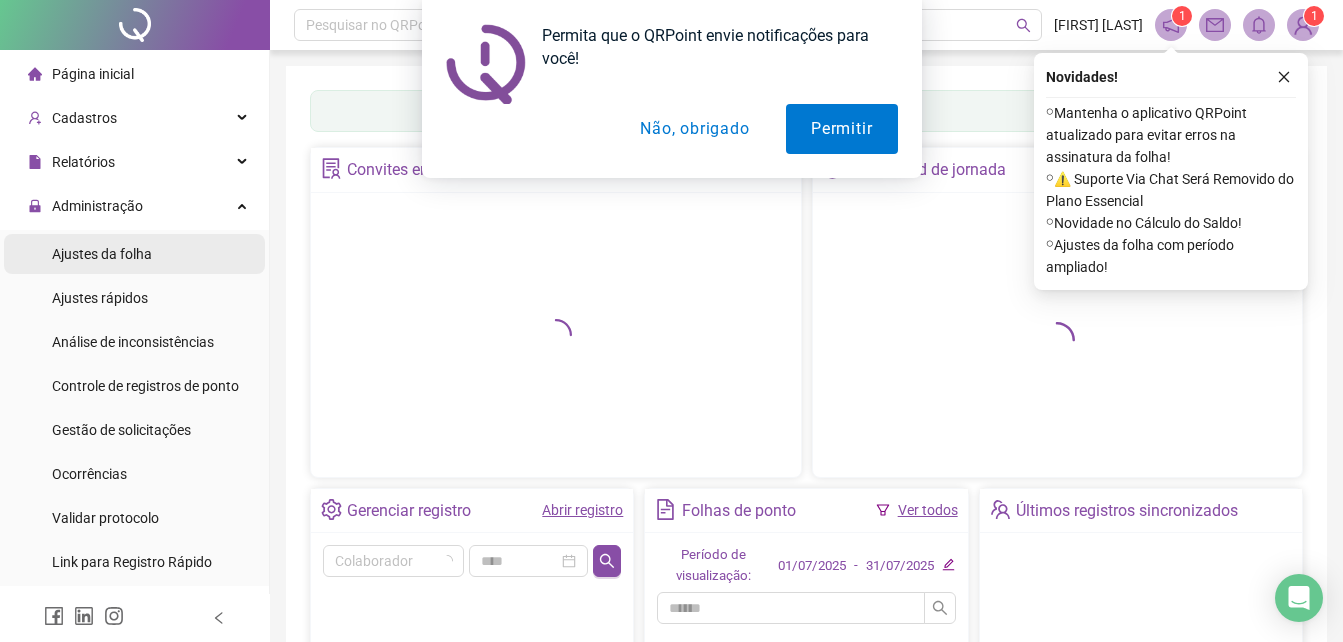 click on "Ajustes da folha" at bounding box center [134, 254] 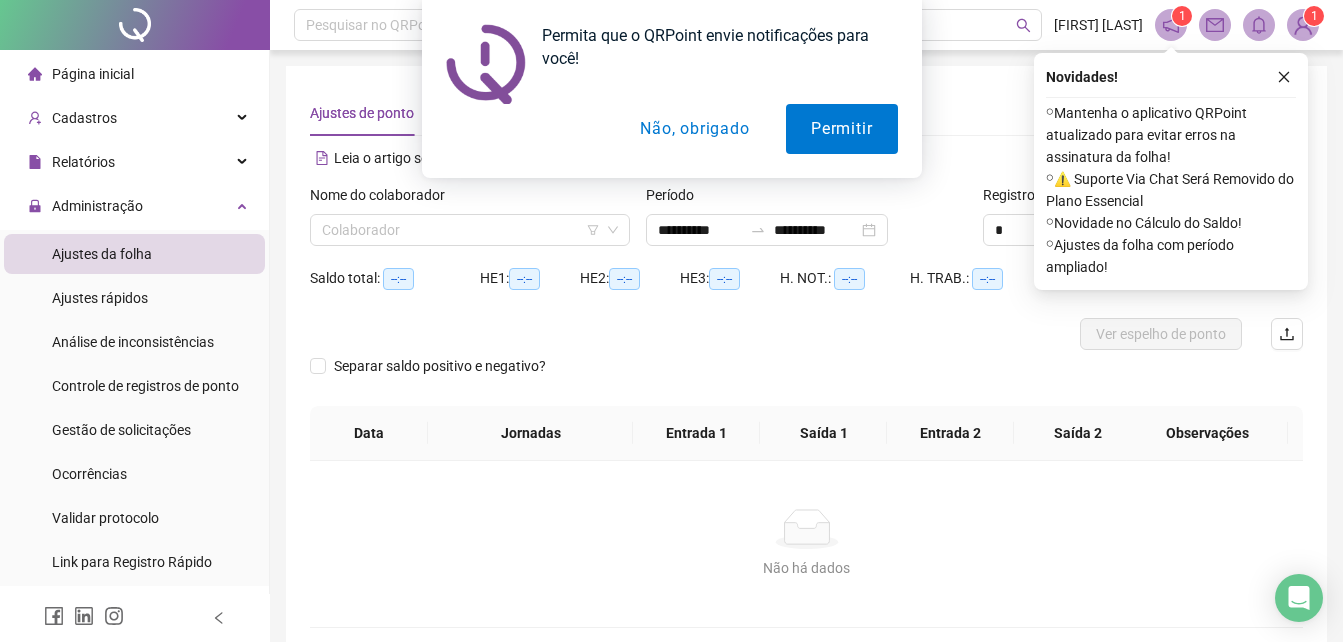 click on "Não, obrigado" at bounding box center [694, 129] 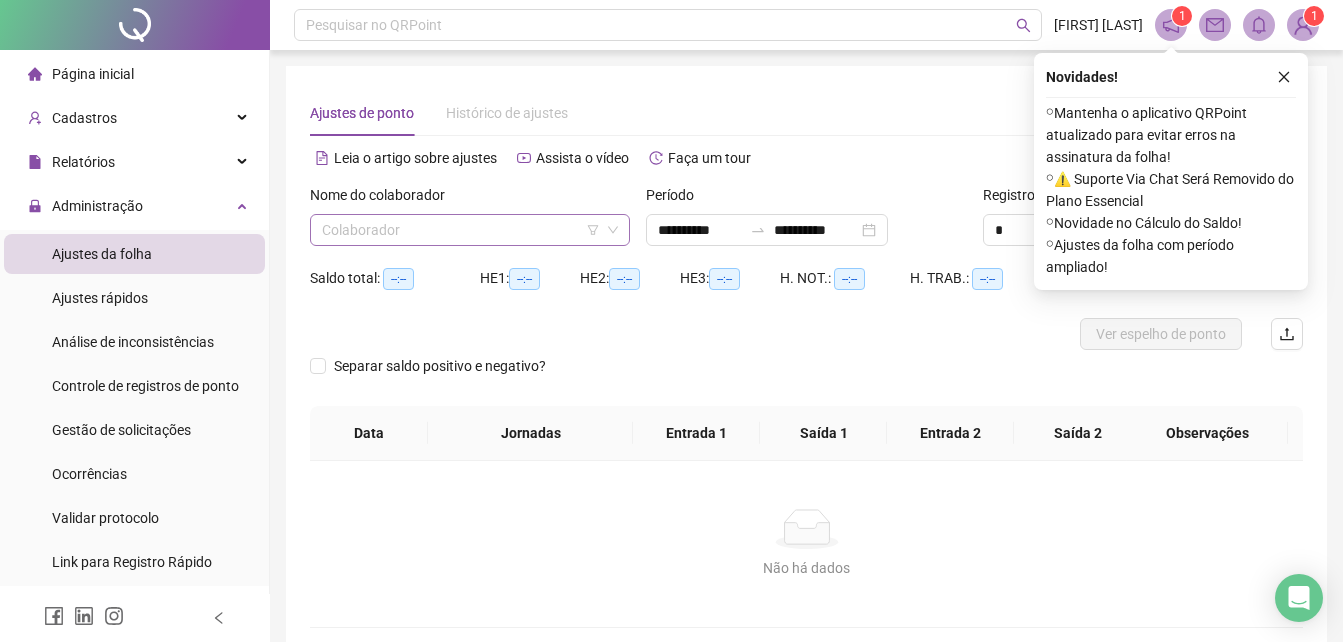 click at bounding box center (461, 230) 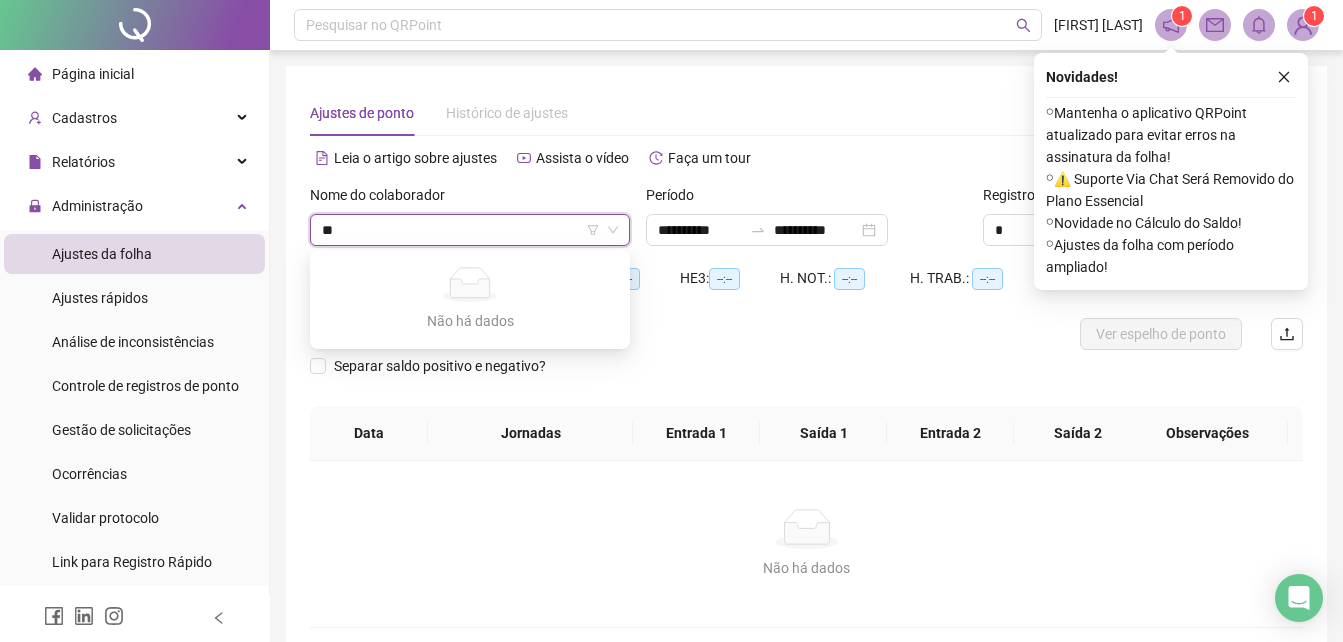 type on "**" 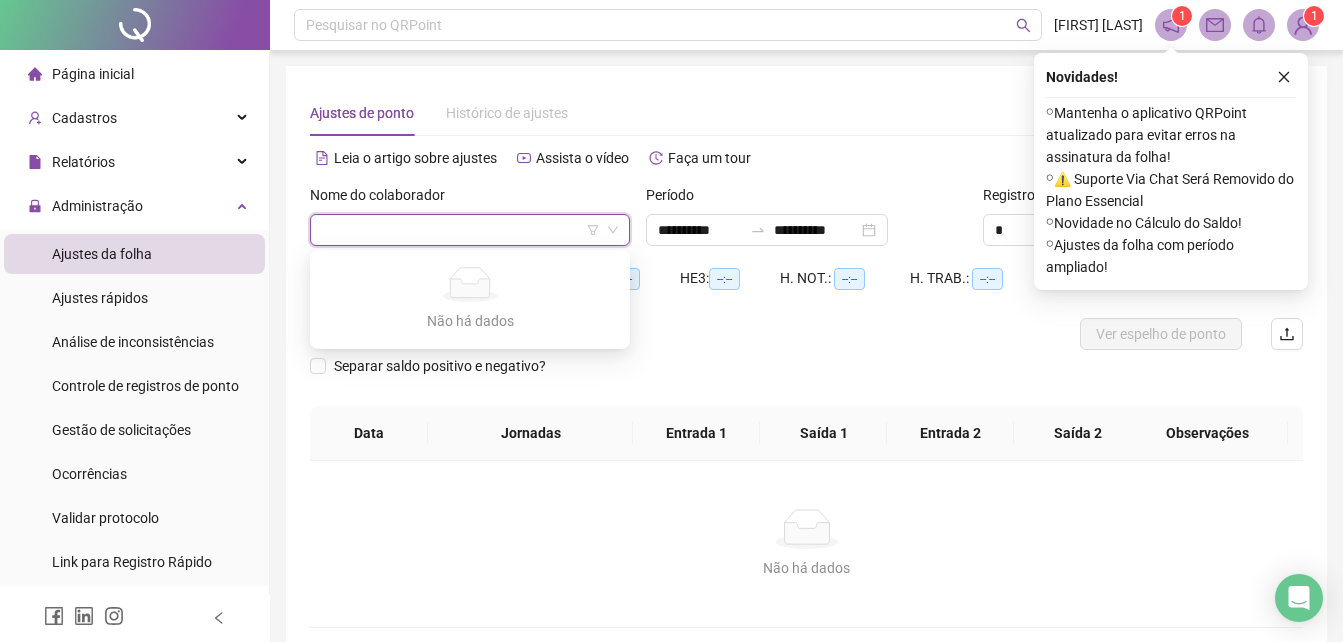 click at bounding box center [682, 334] 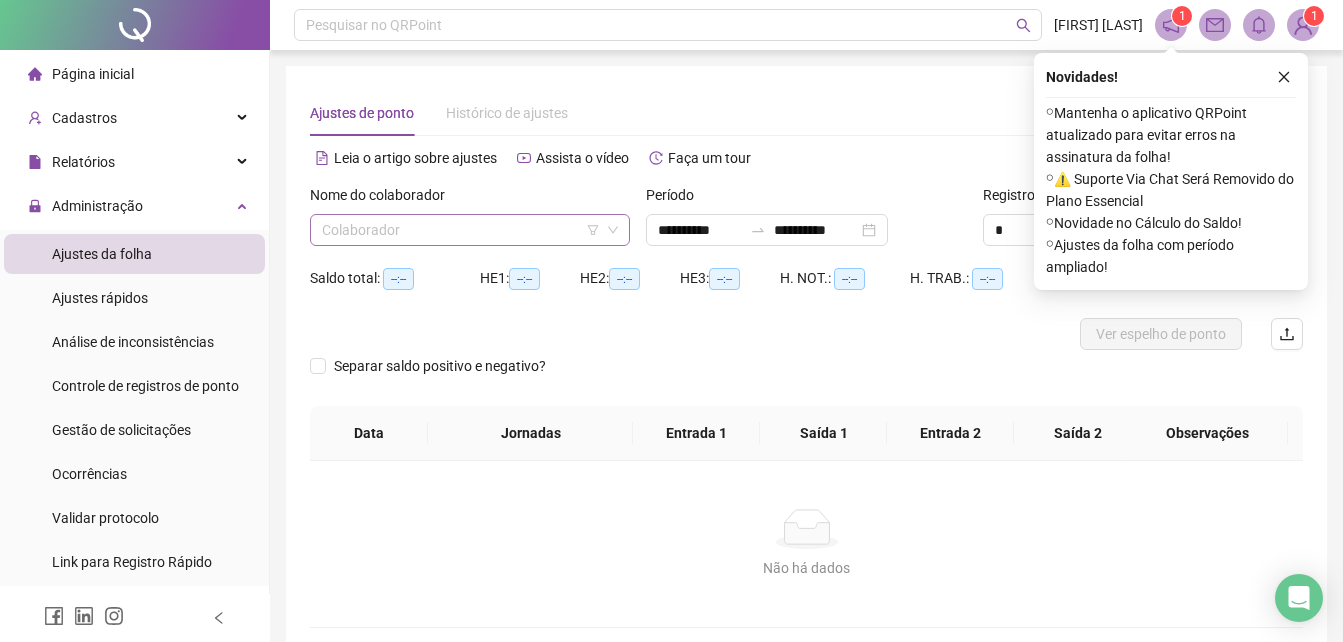 click at bounding box center [461, 230] 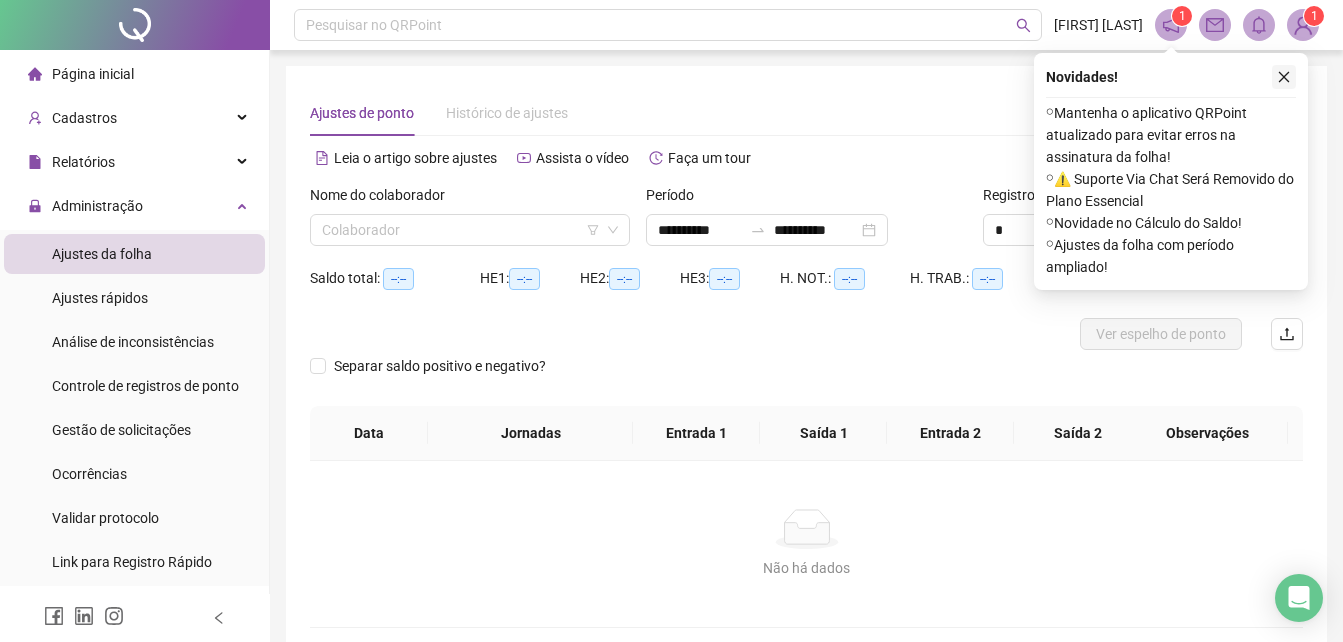 click 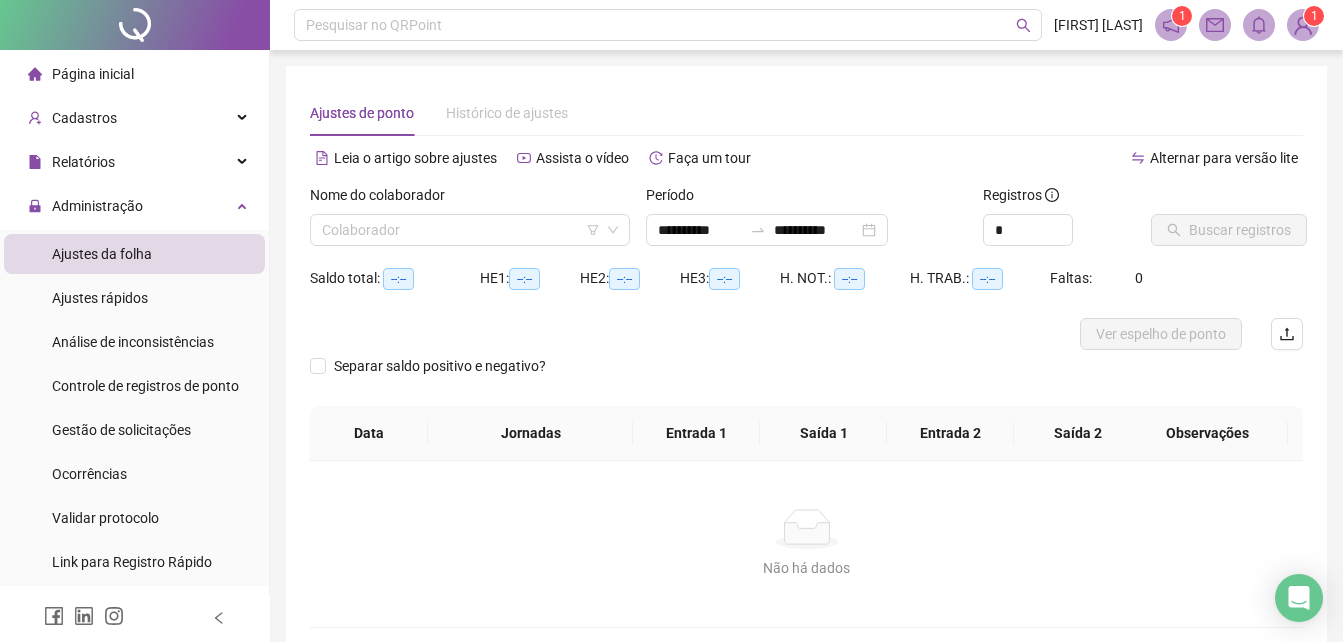 click on "1" at bounding box center [1314, 16] 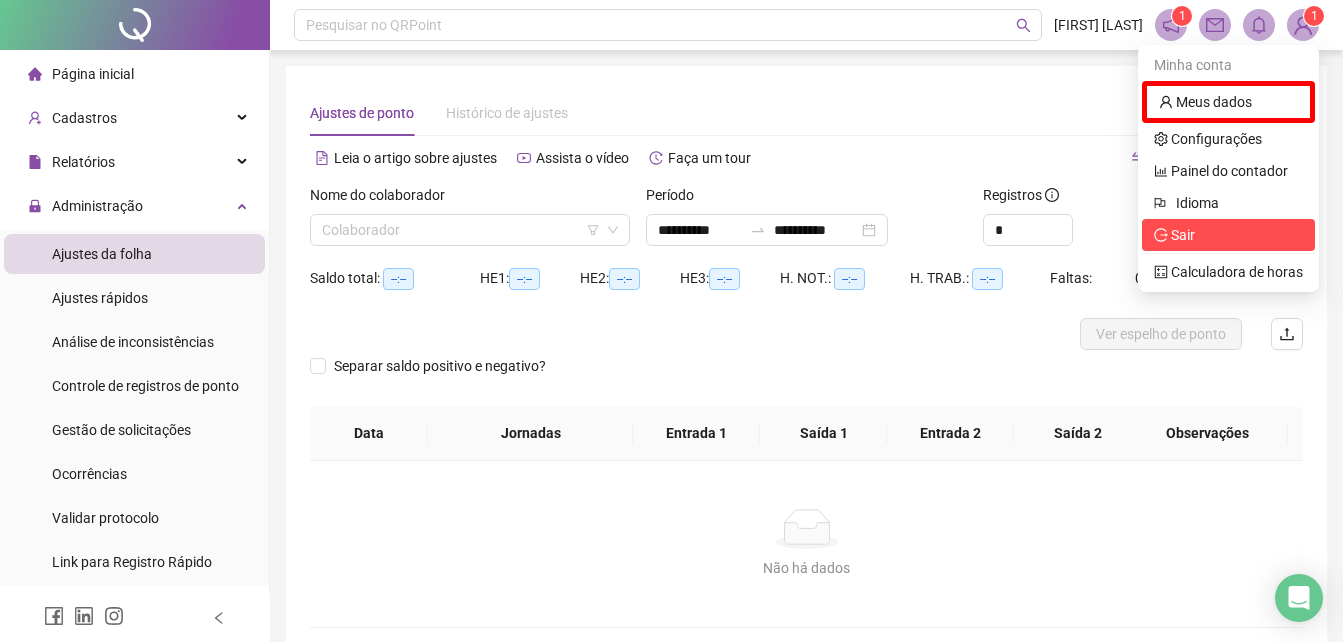 click on "Sair" at bounding box center [1174, 235] 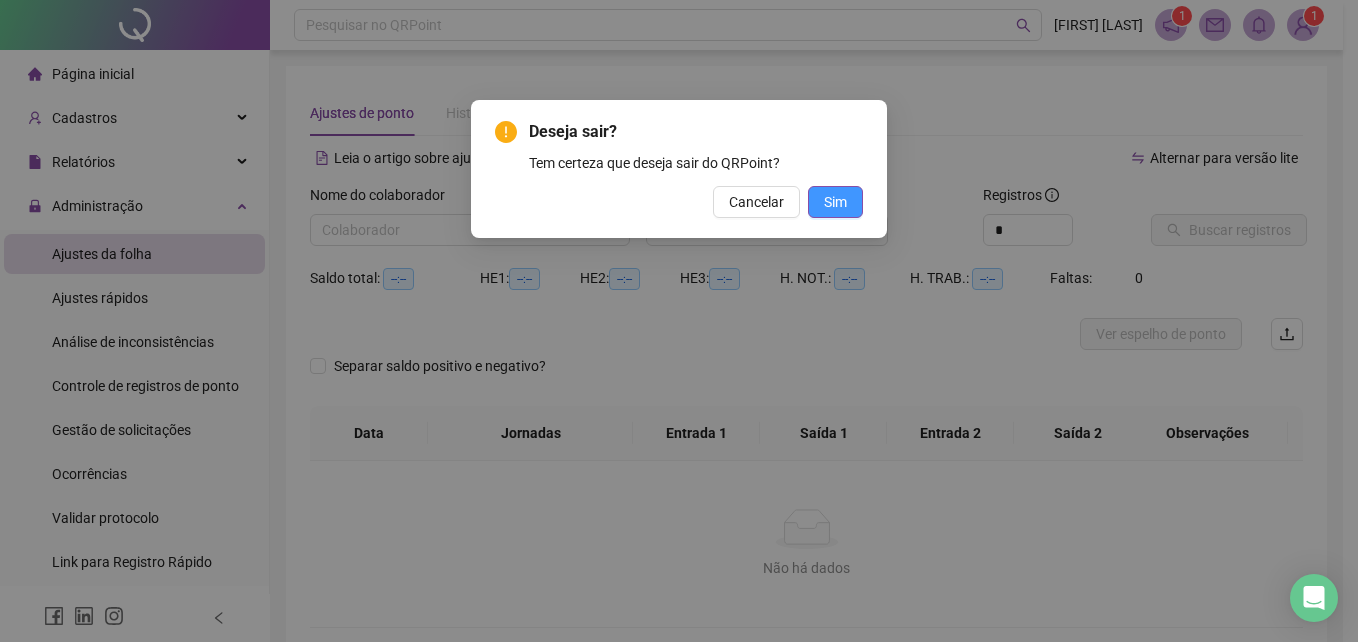 click on "Sim" at bounding box center [835, 202] 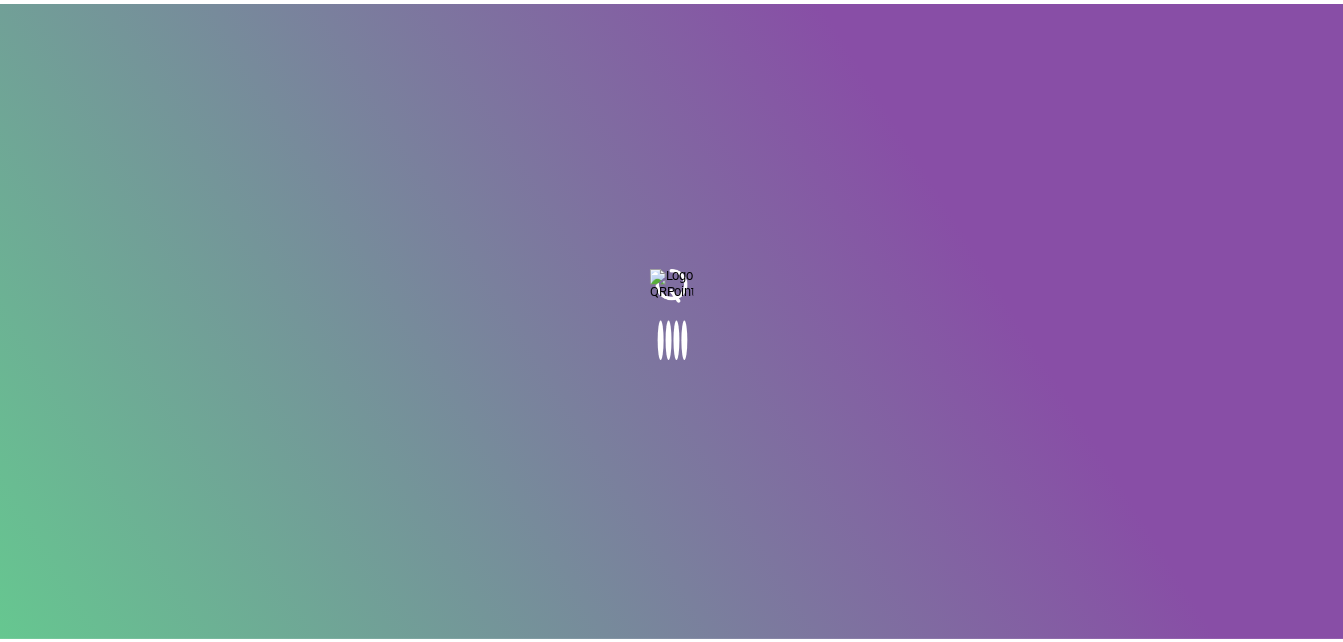 scroll, scrollTop: 0, scrollLeft: 0, axis: both 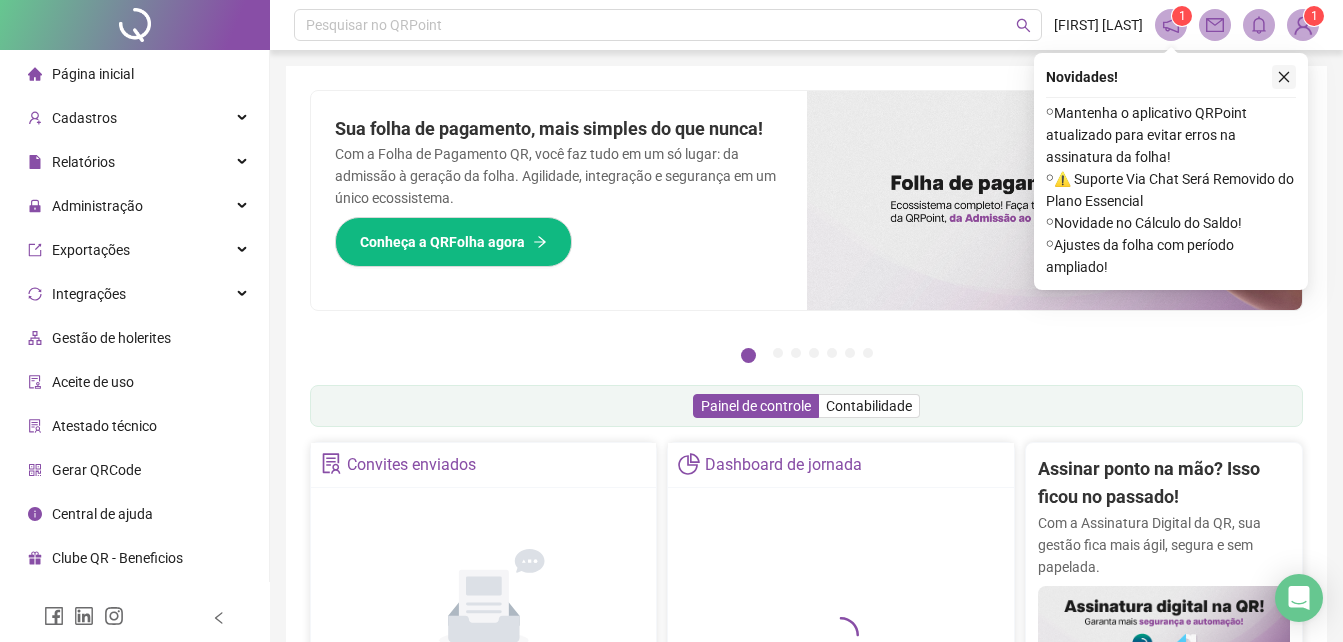 click at bounding box center (1284, 77) 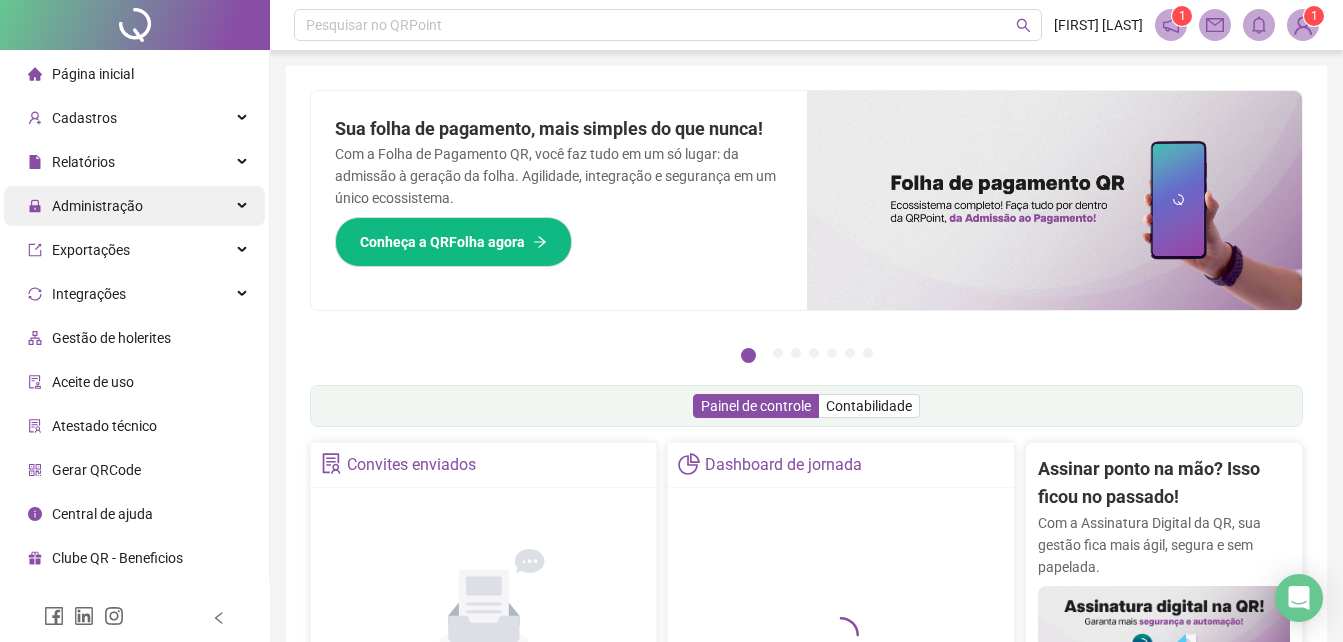 click on "Administração" at bounding box center [97, 206] 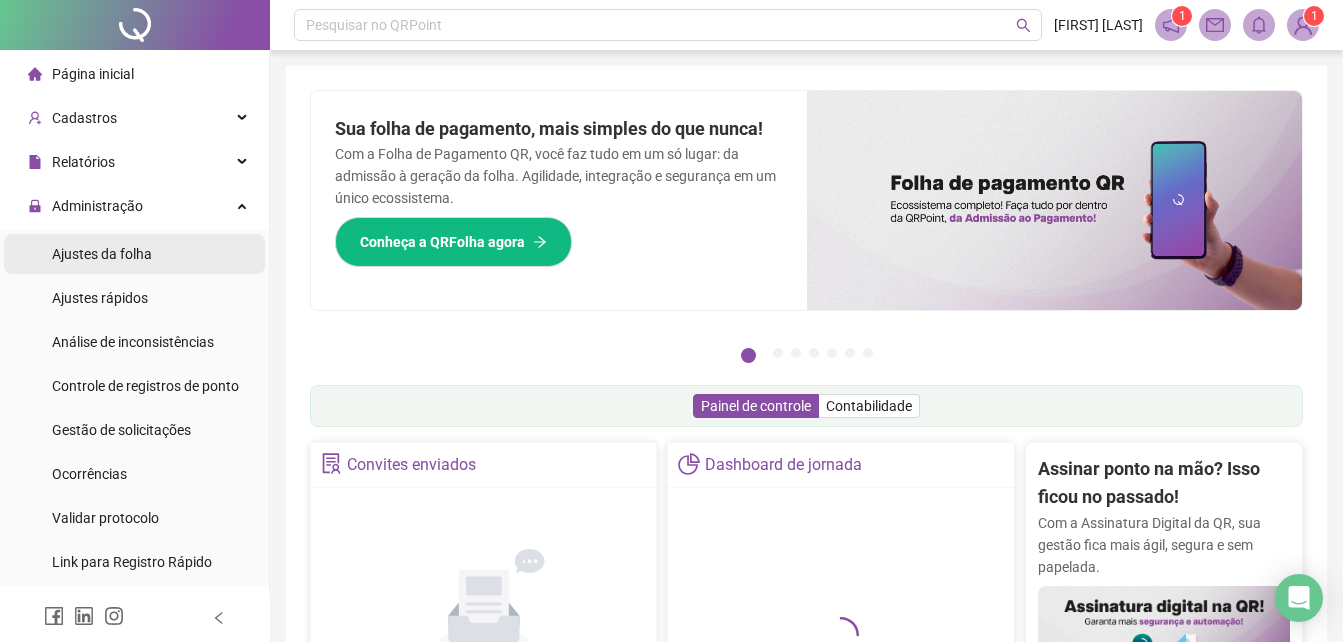 click on "Ajustes da folha" at bounding box center [102, 254] 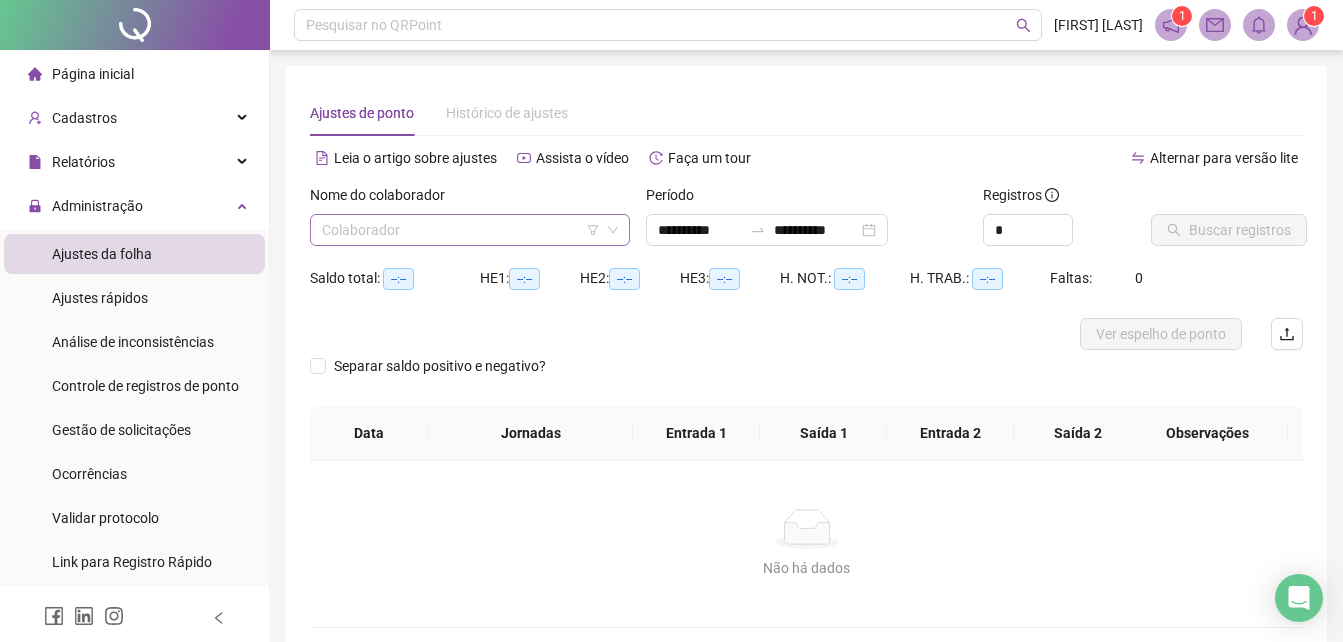 click at bounding box center (461, 230) 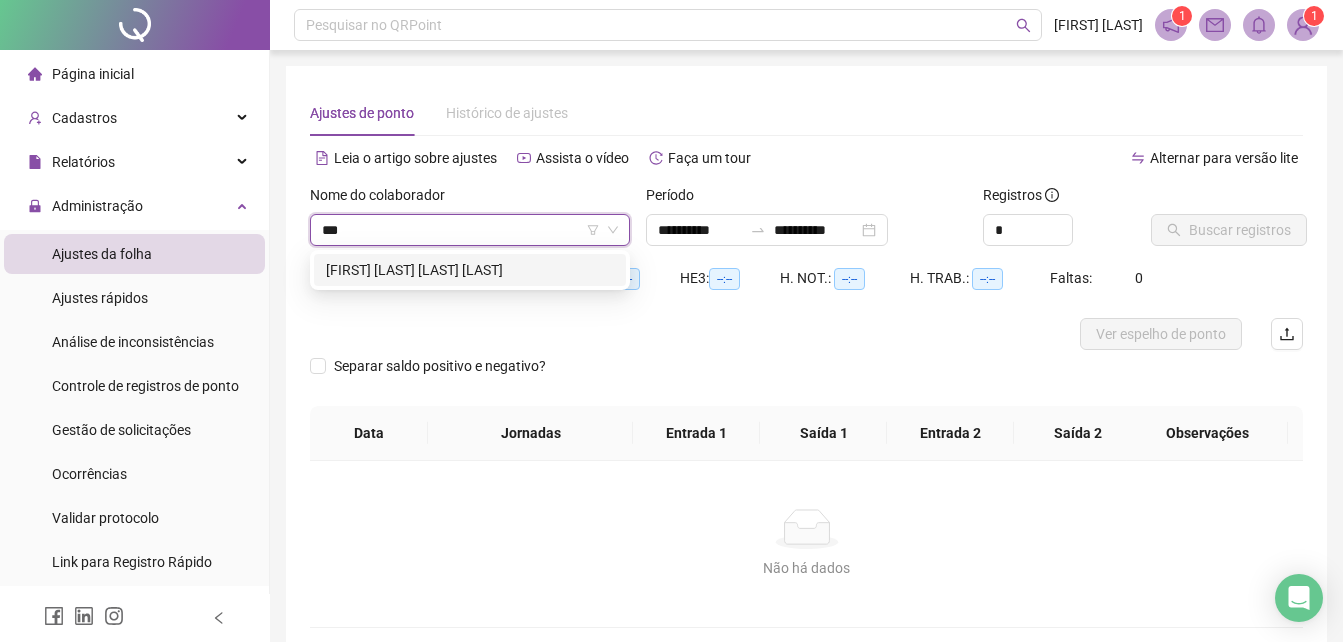 type on "****" 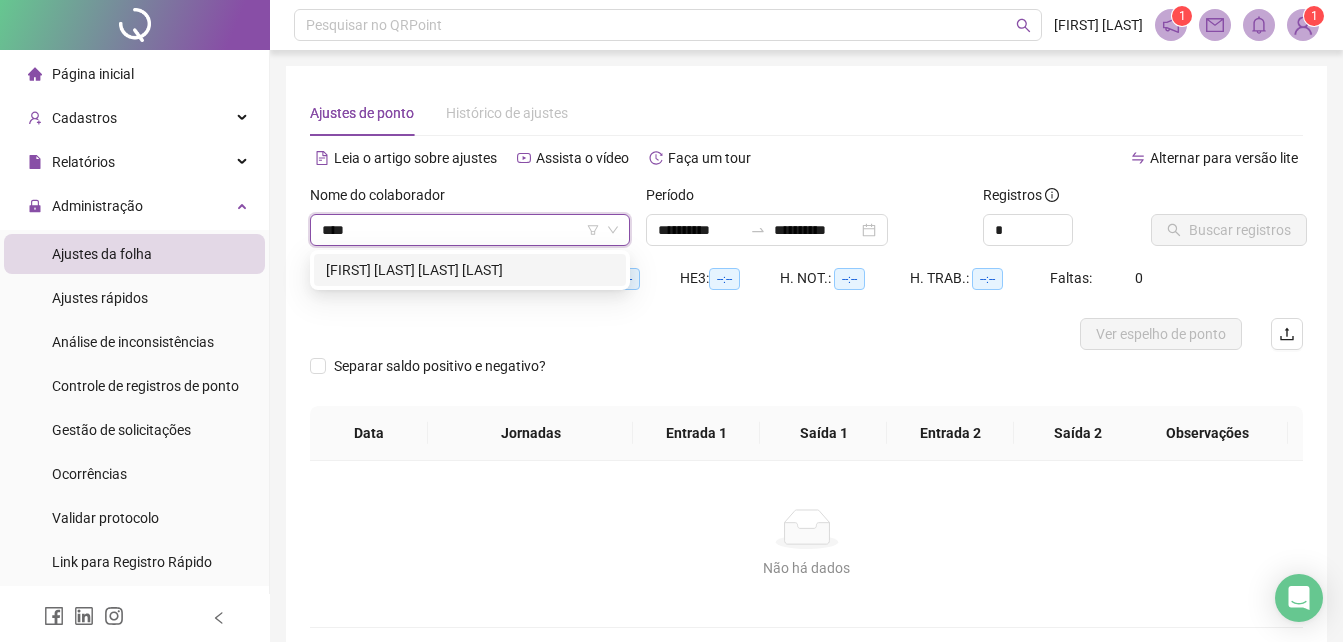 click on "[FIRST] [LAST] [LAST] [LAST]" at bounding box center (470, 270) 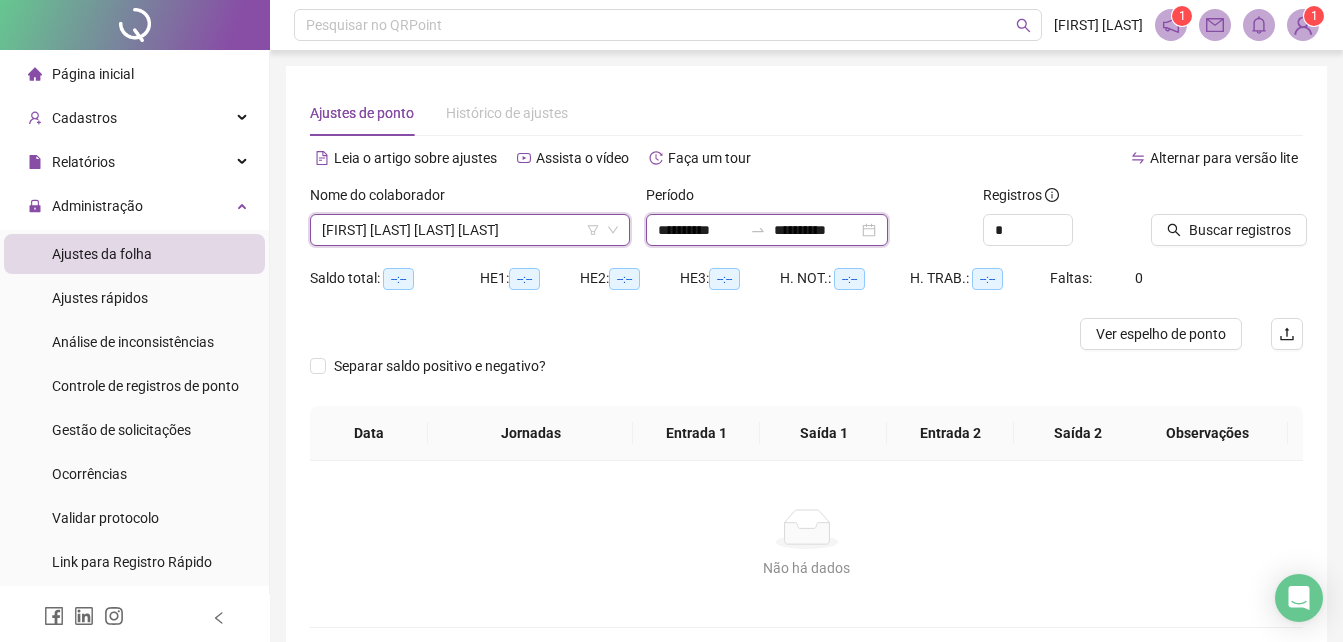 click on "**********" at bounding box center (816, 230) 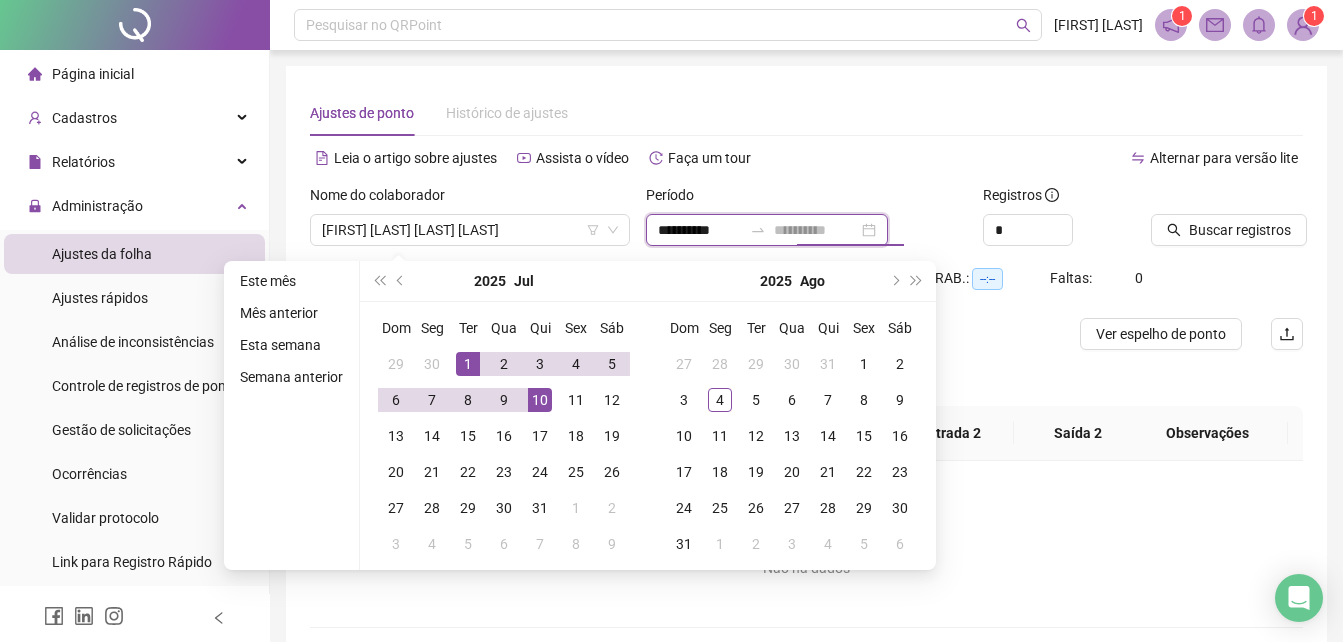 type on "**********" 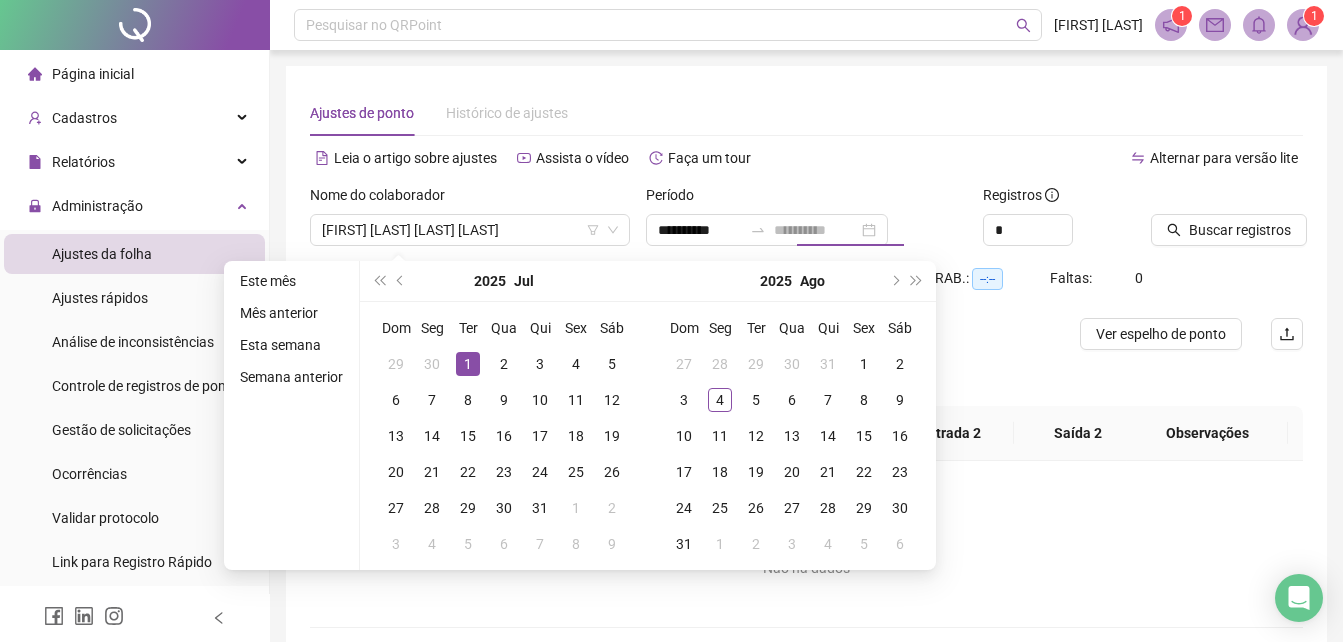 click on "1" at bounding box center (468, 364) 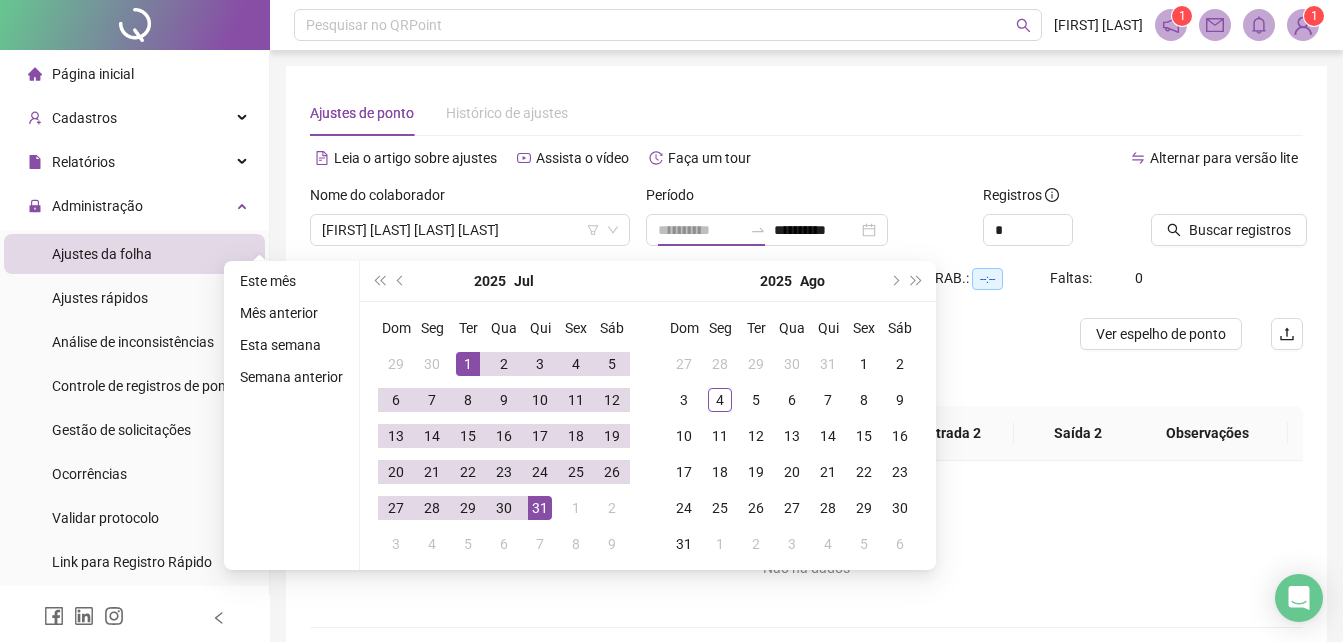 click on "31" at bounding box center (540, 508) 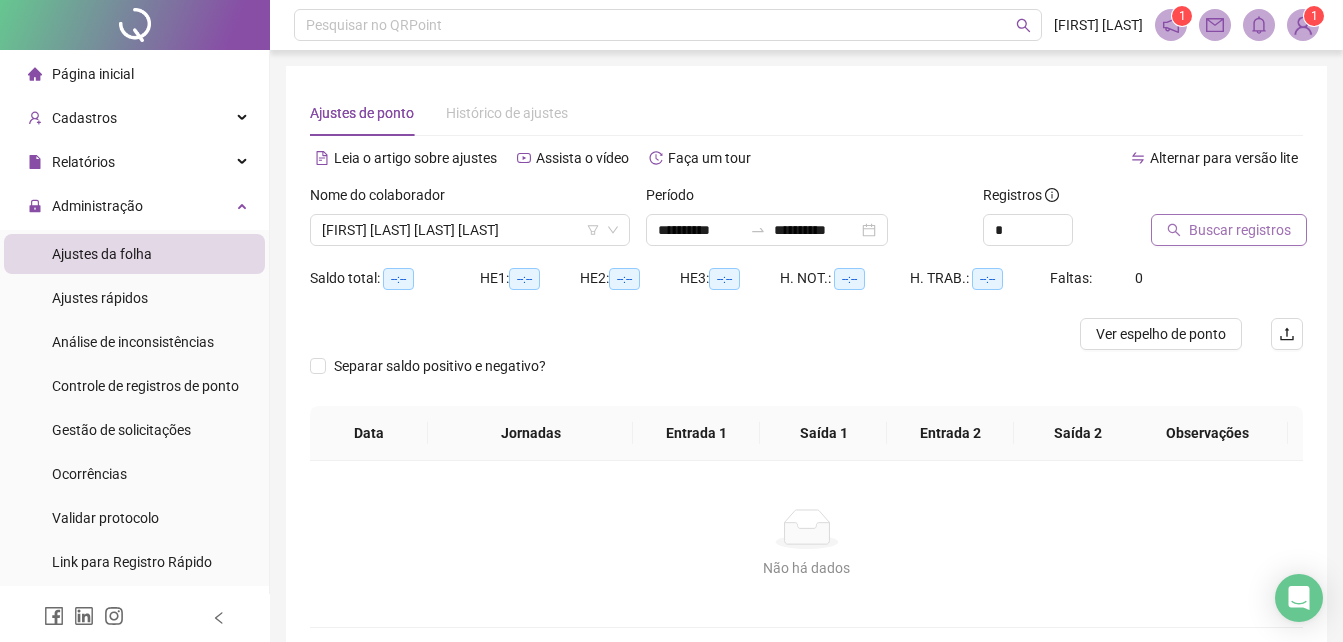 click on "Buscar registros" at bounding box center (1240, 230) 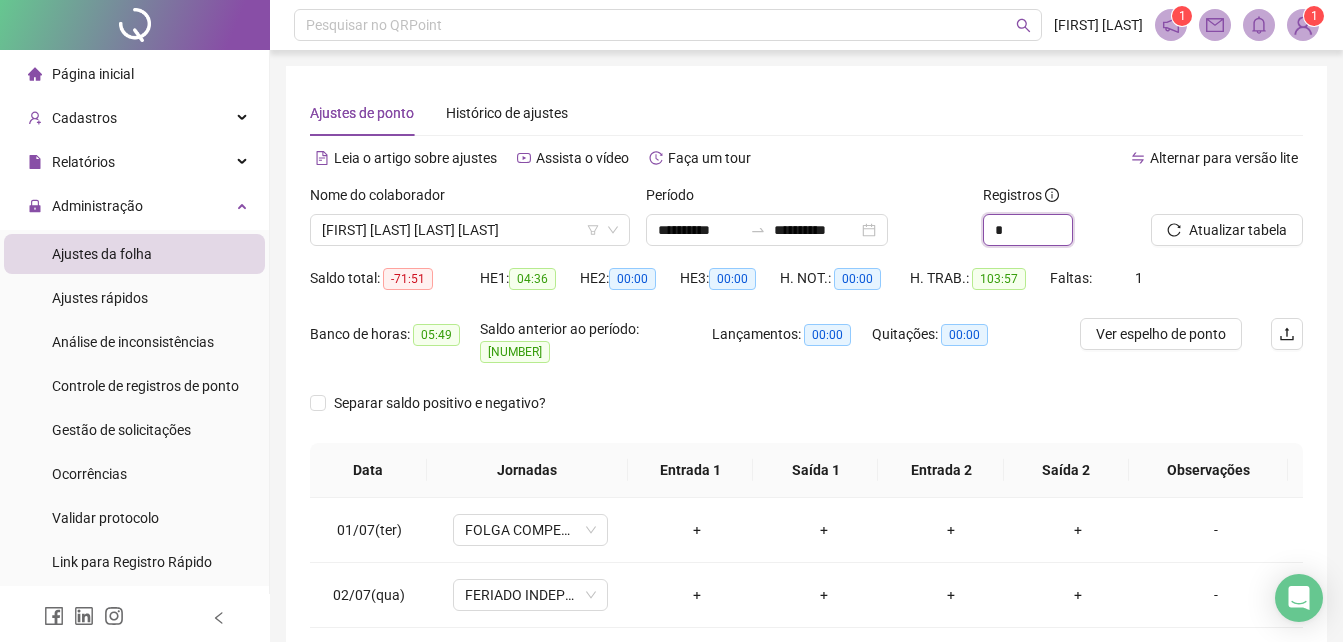 click at bounding box center (1072, 222) 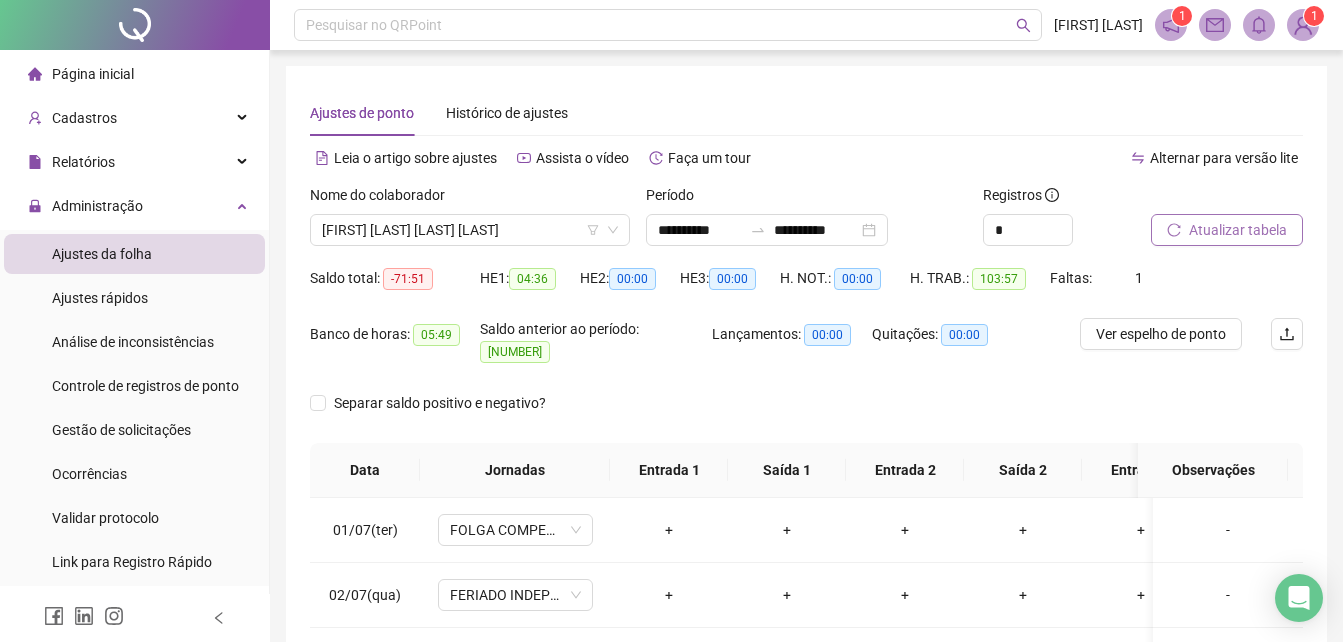 click on "Atualizar tabela" at bounding box center (1238, 230) 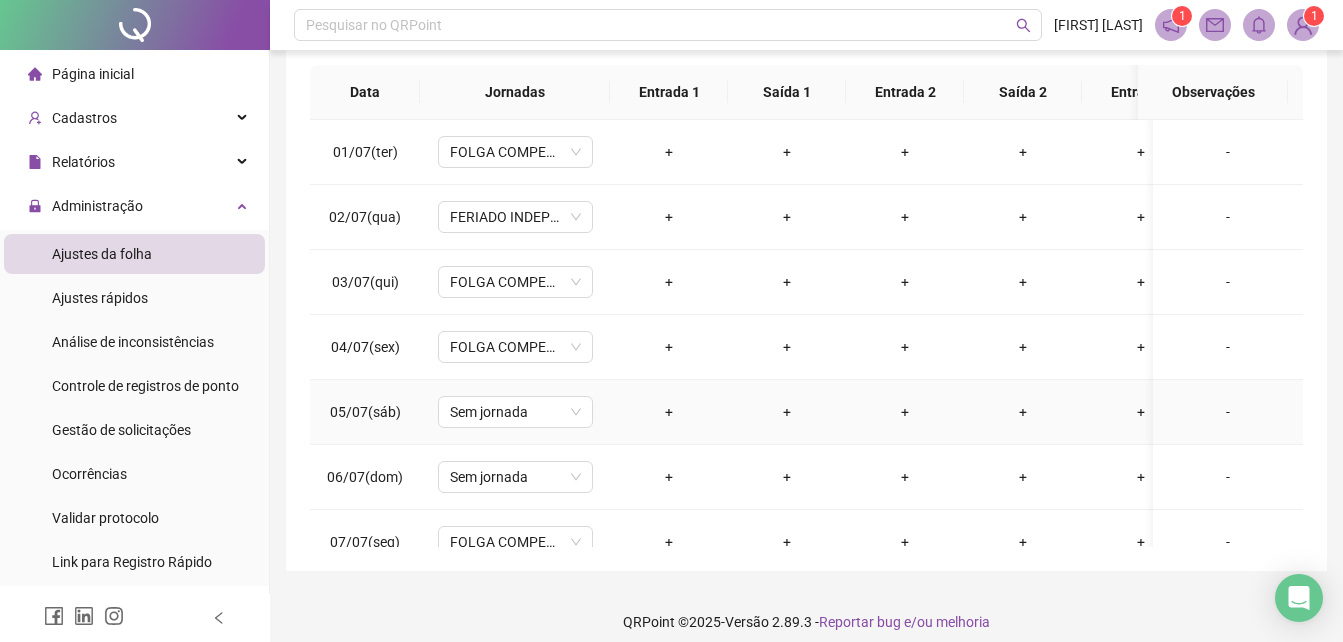 scroll, scrollTop: 380, scrollLeft: 0, axis: vertical 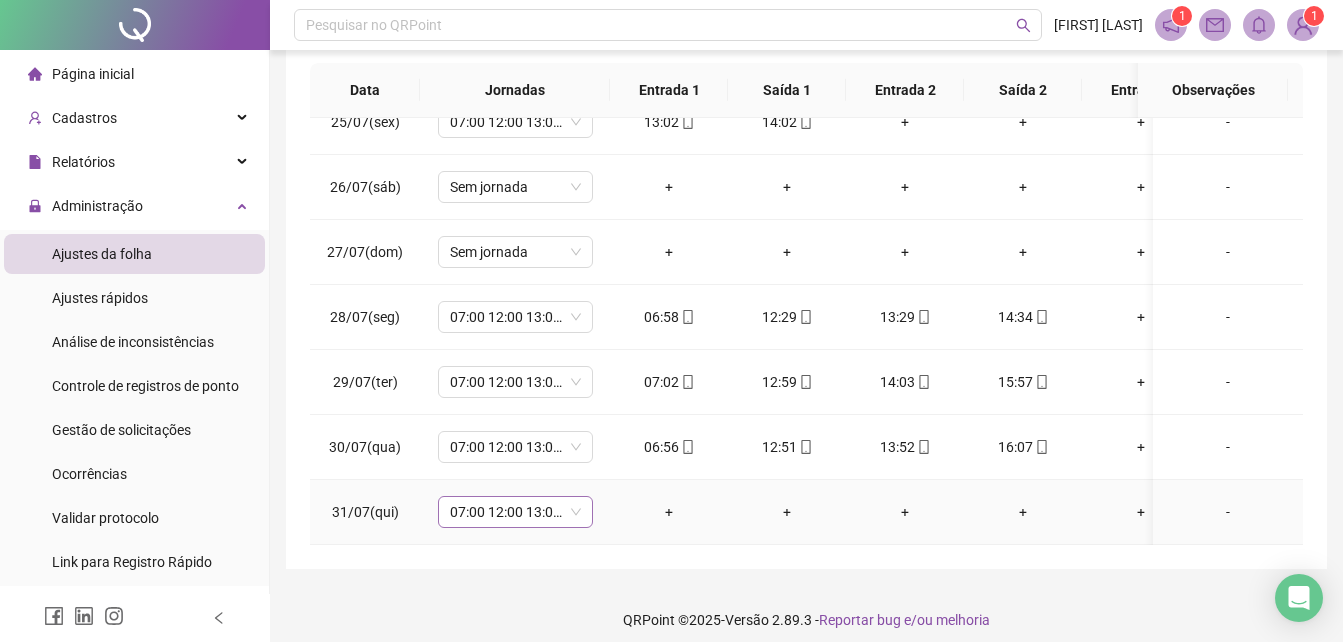 click on "07:00 12:00 13:00 16:00" at bounding box center (515, 512) 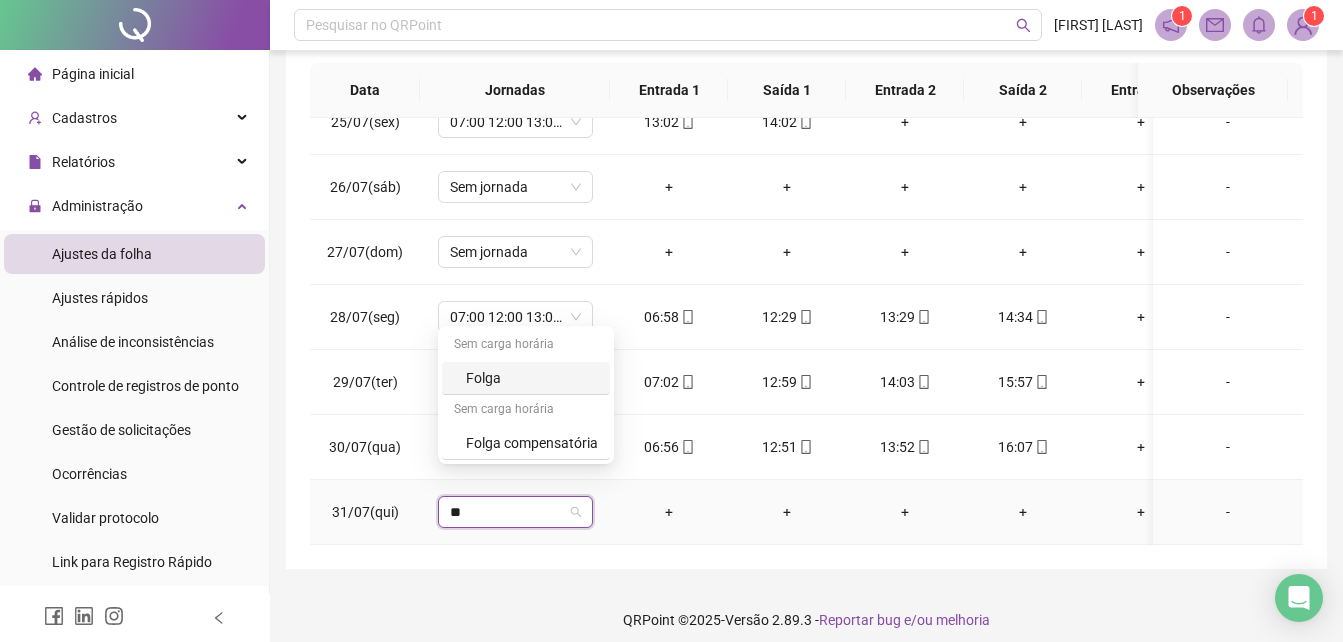 type on "***" 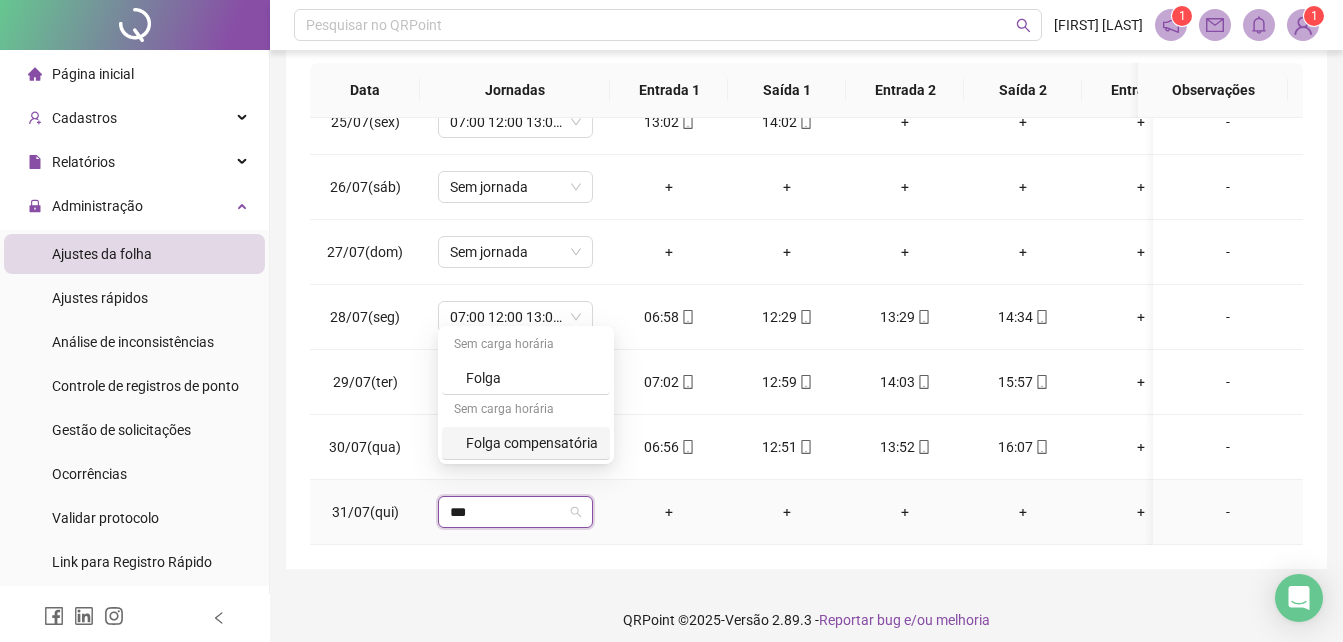 click on "Folga compensatória" at bounding box center [526, 443] 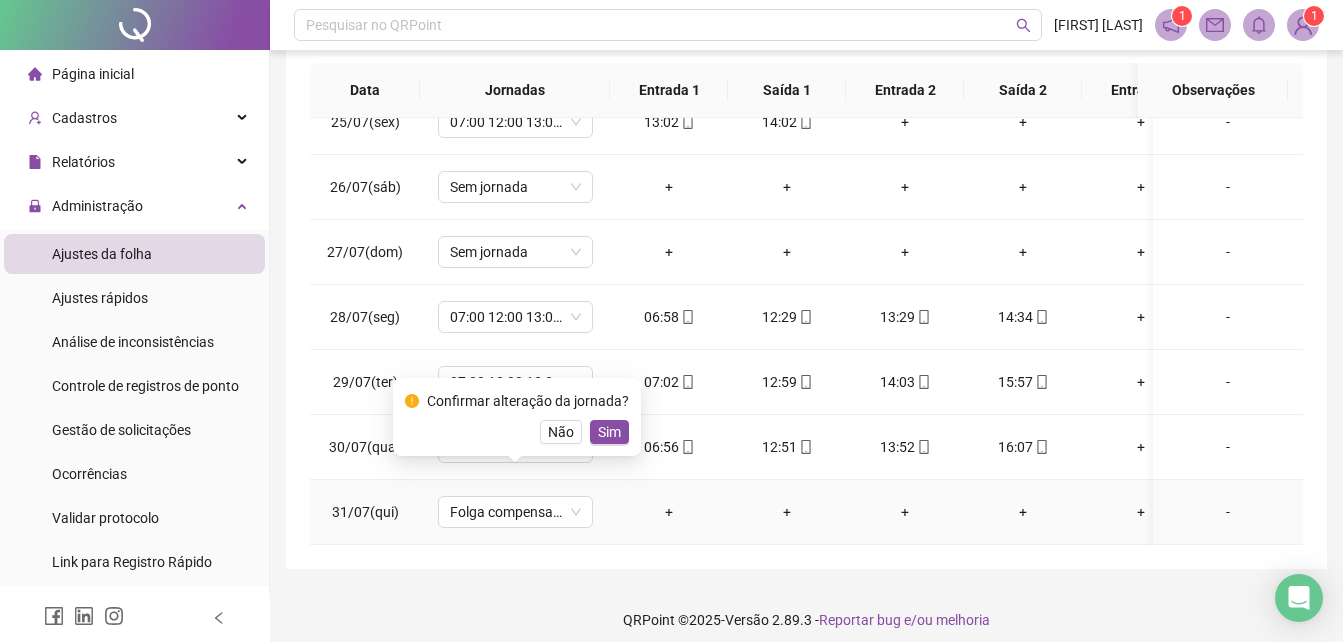 click on "Confirmar alteração da jornada? Não Sim" at bounding box center [517, 417] 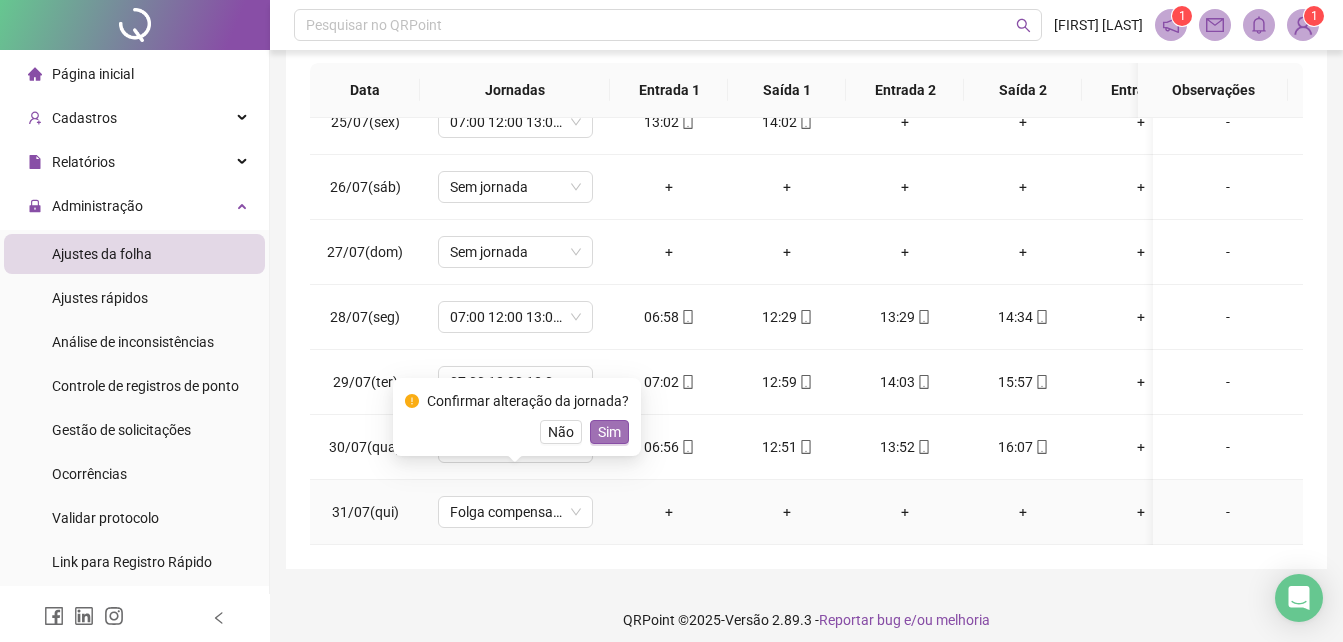 click on "Sim" at bounding box center [609, 432] 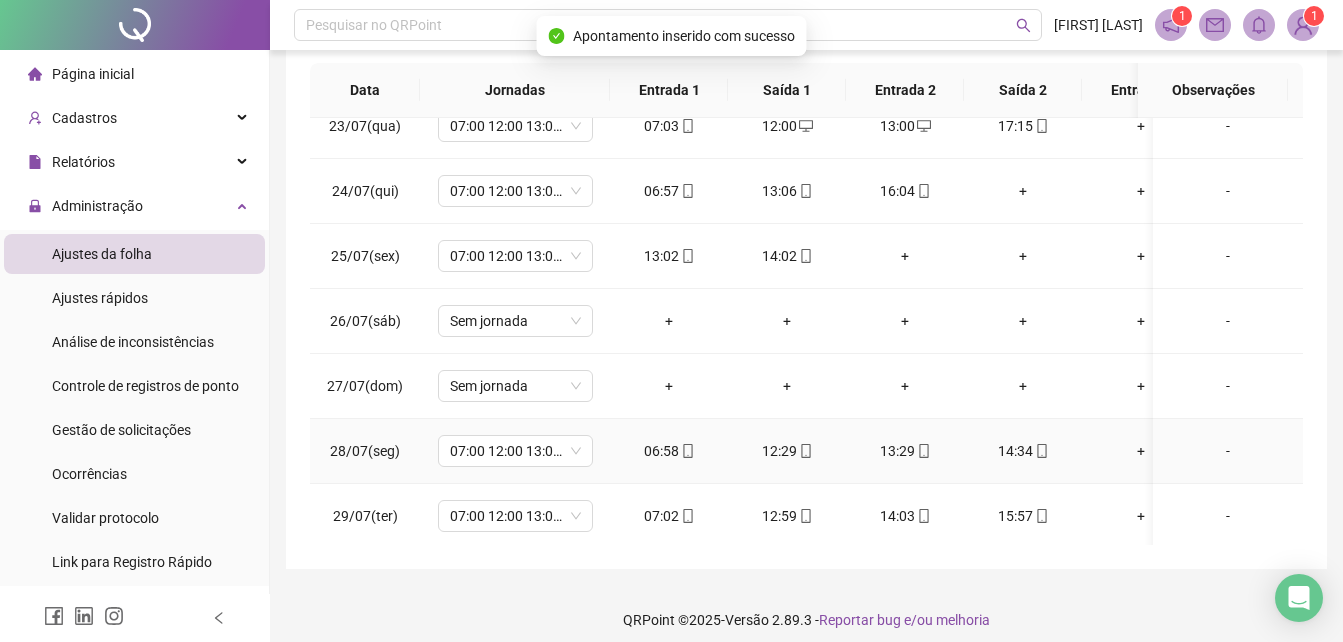 scroll, scrollTop: 1303, scrollLeft: 0, axis: vertical 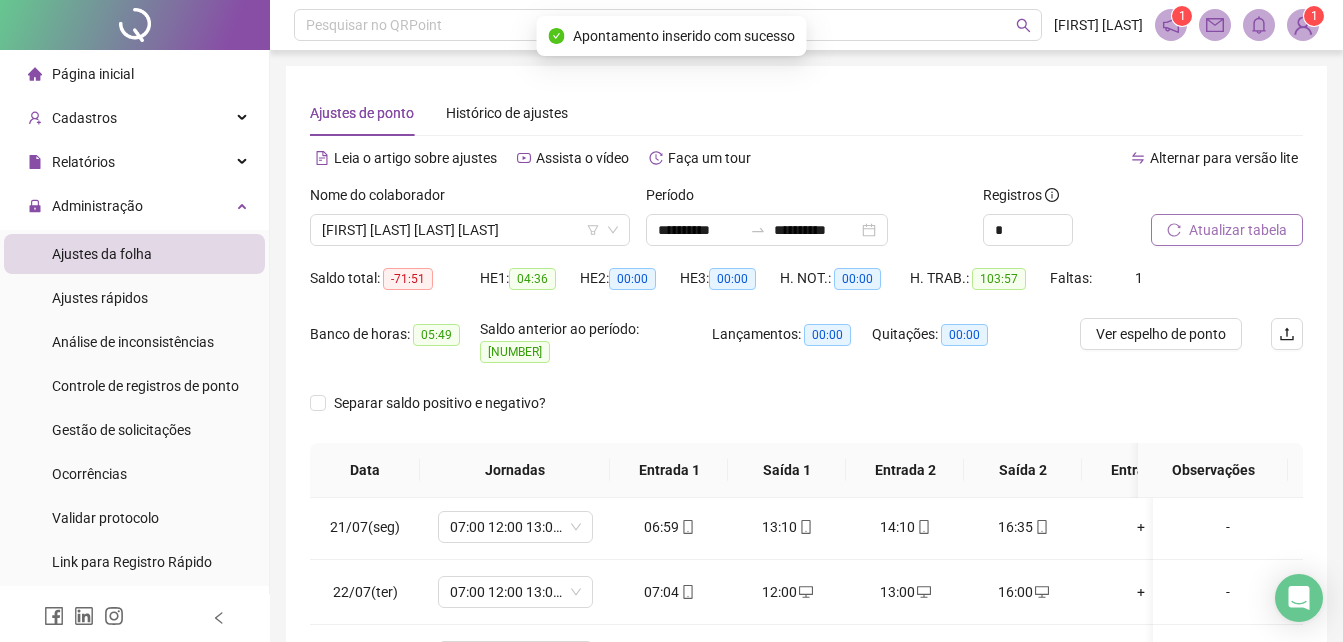click on "Atualizar tabela" at bounding box center (1227, 230) 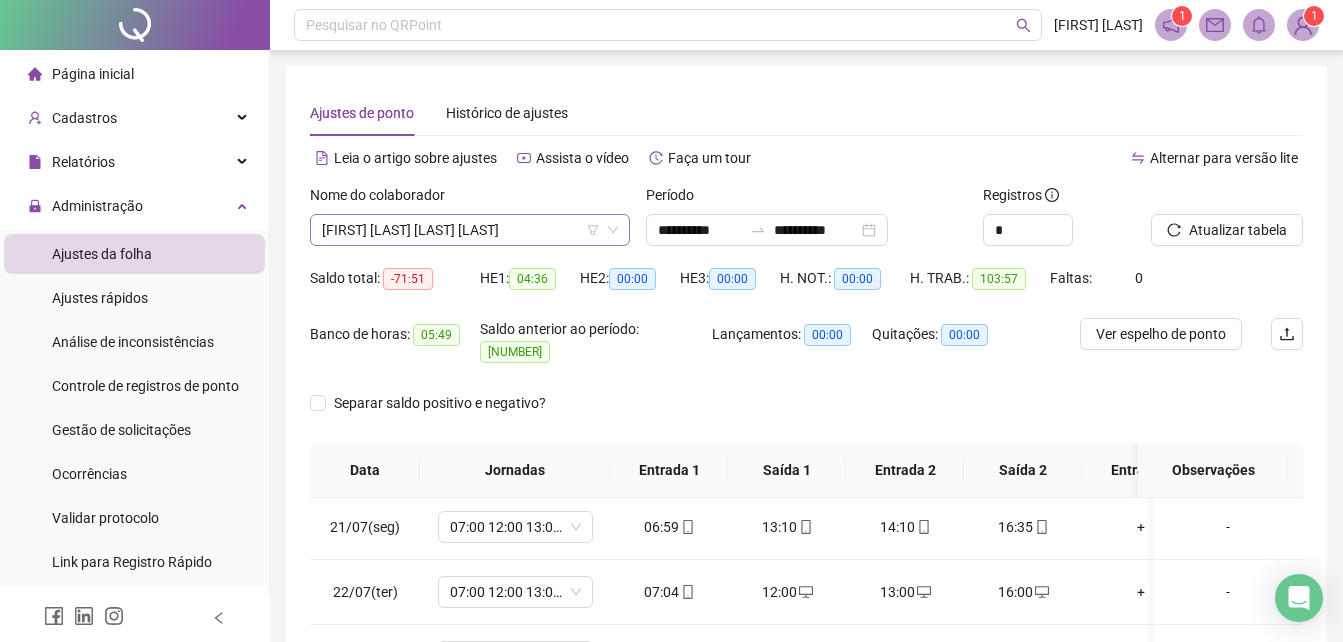 click on "[FIRST] [LAST] [LAST] [LAST]" at bounding box center (470, 230) 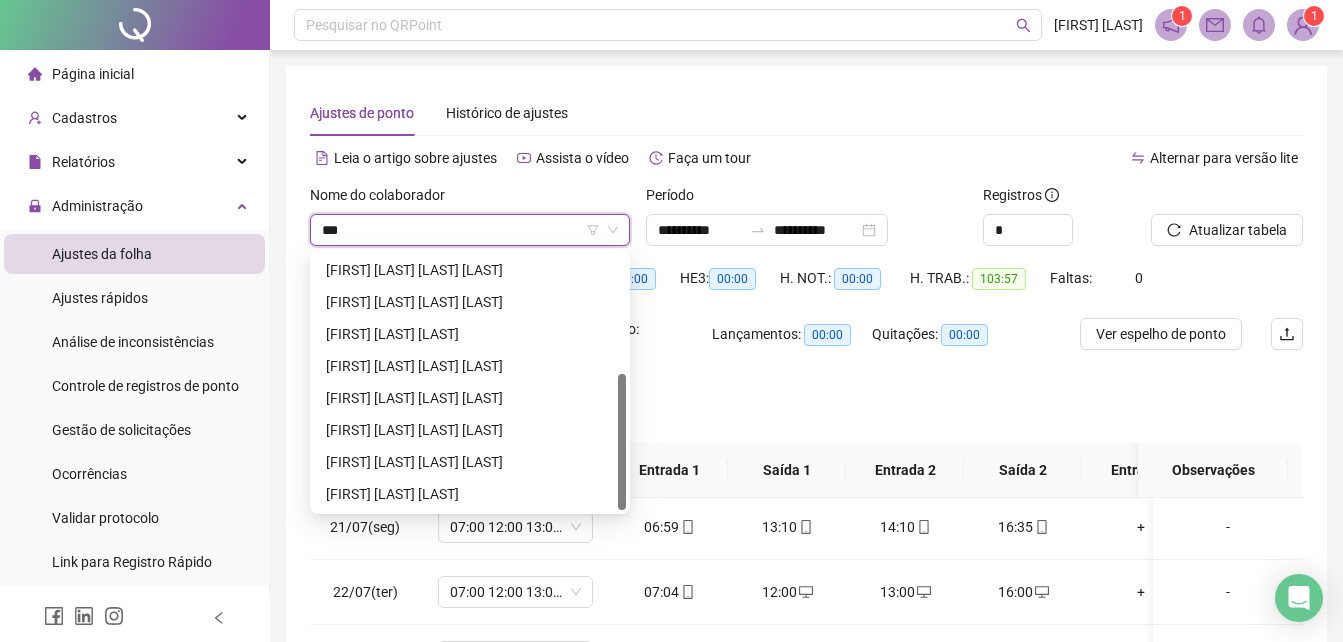 scroll, scrollTop: 0, scrollLeft: 0, axis: both 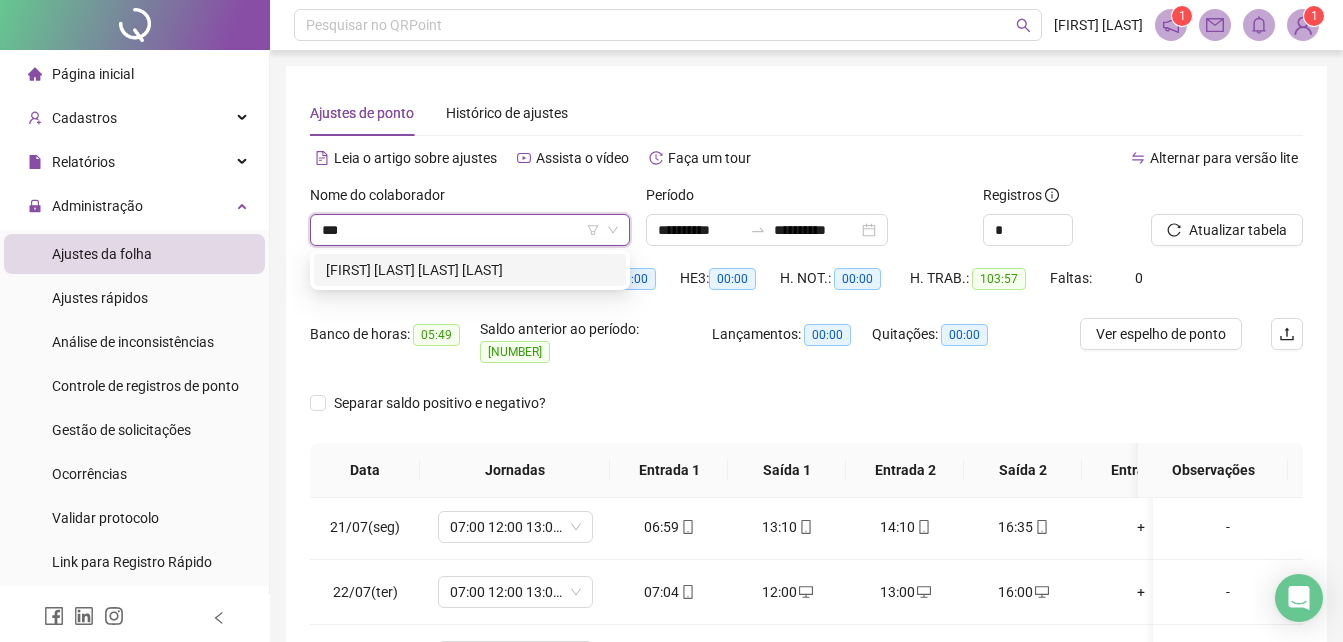 type on "****" 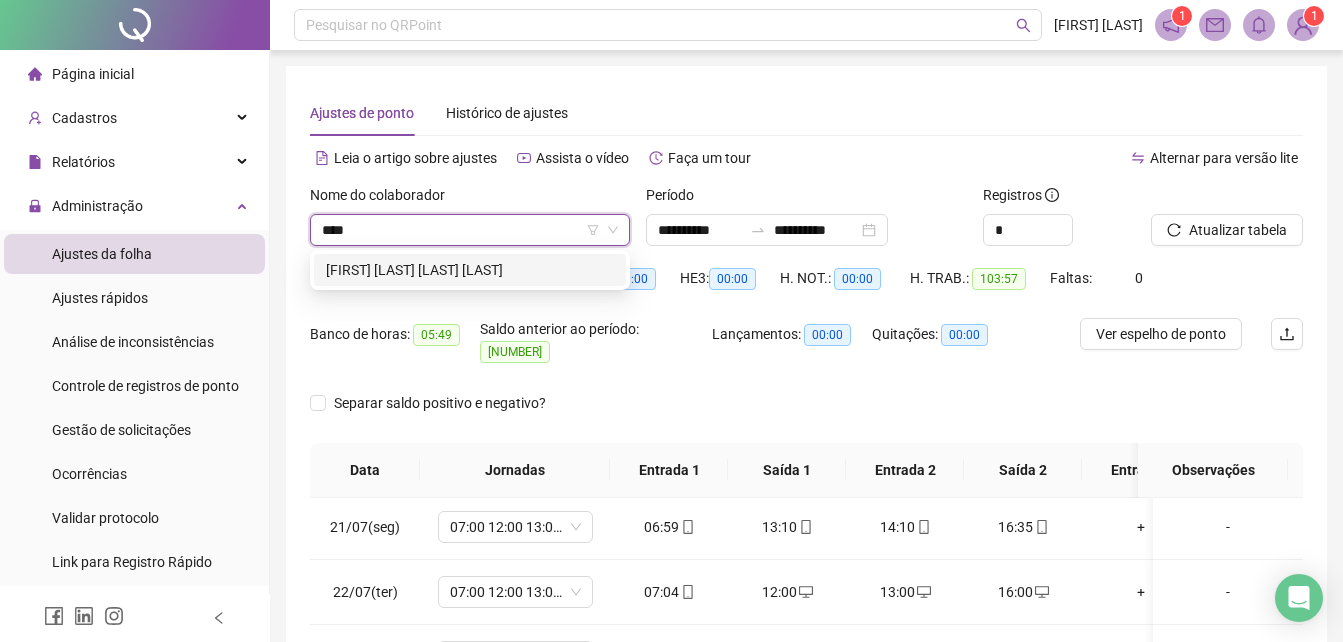 click on "[FIRST] [LAST] [LAST] [LAST]" at bounding box center (470, 270) 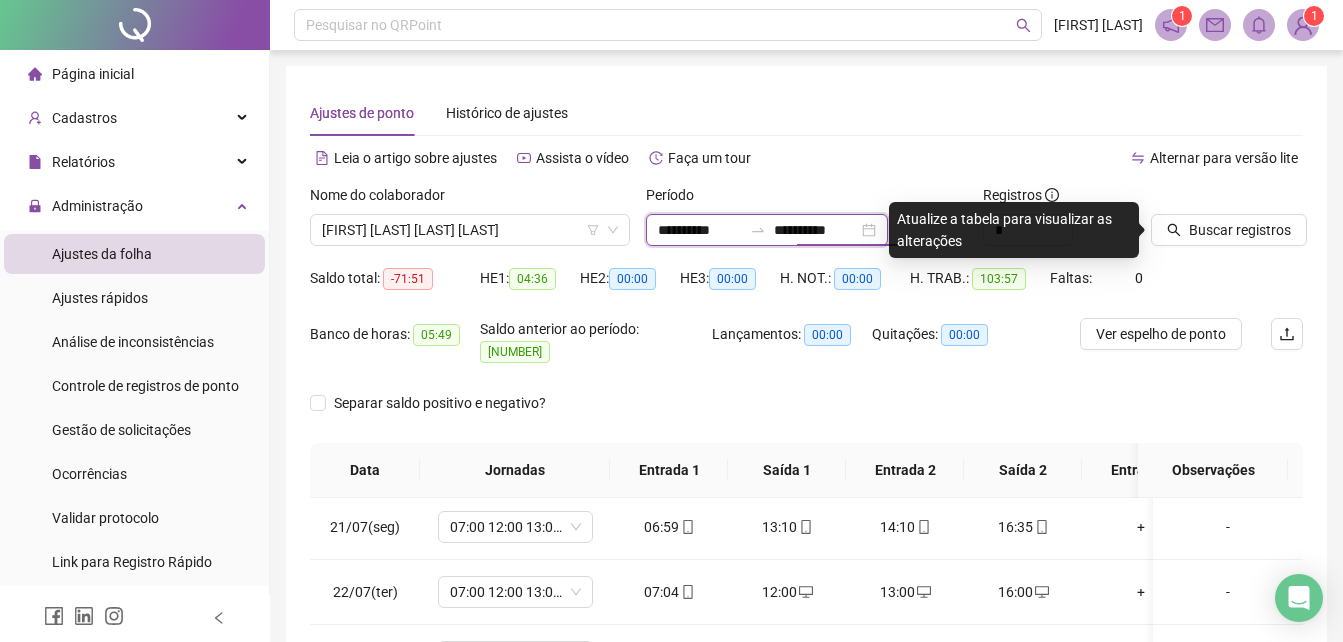 click on "**********" at bounding box center [816, 230] 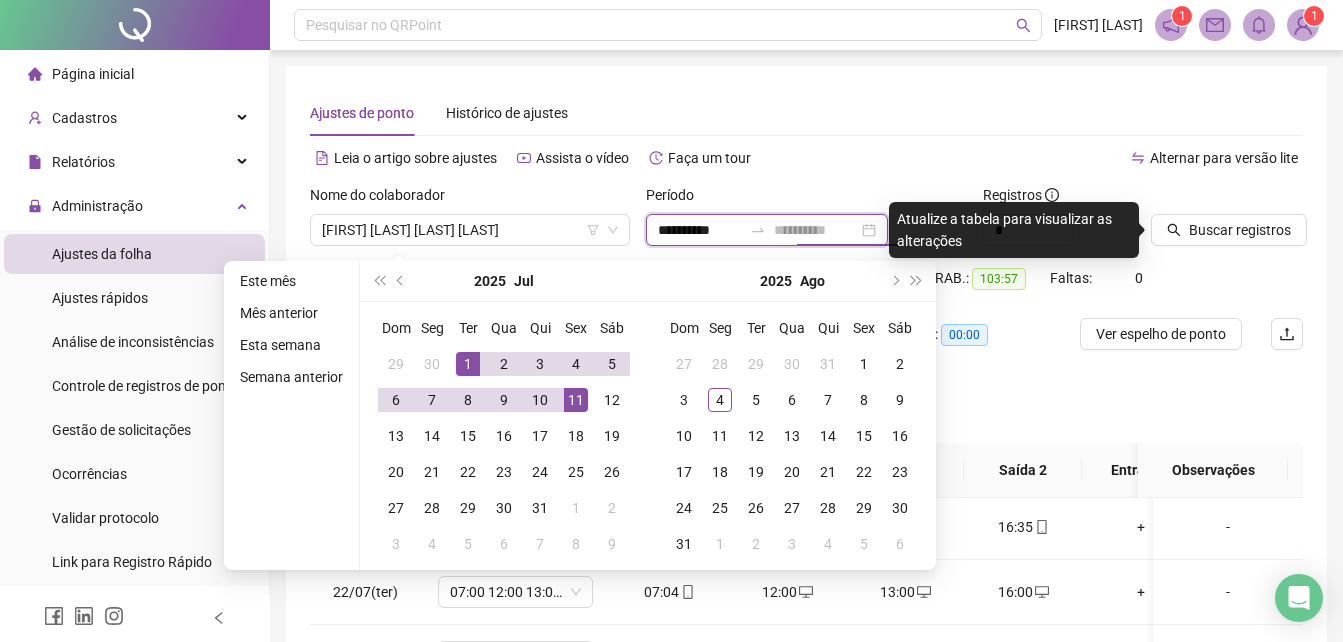 type on "**********" 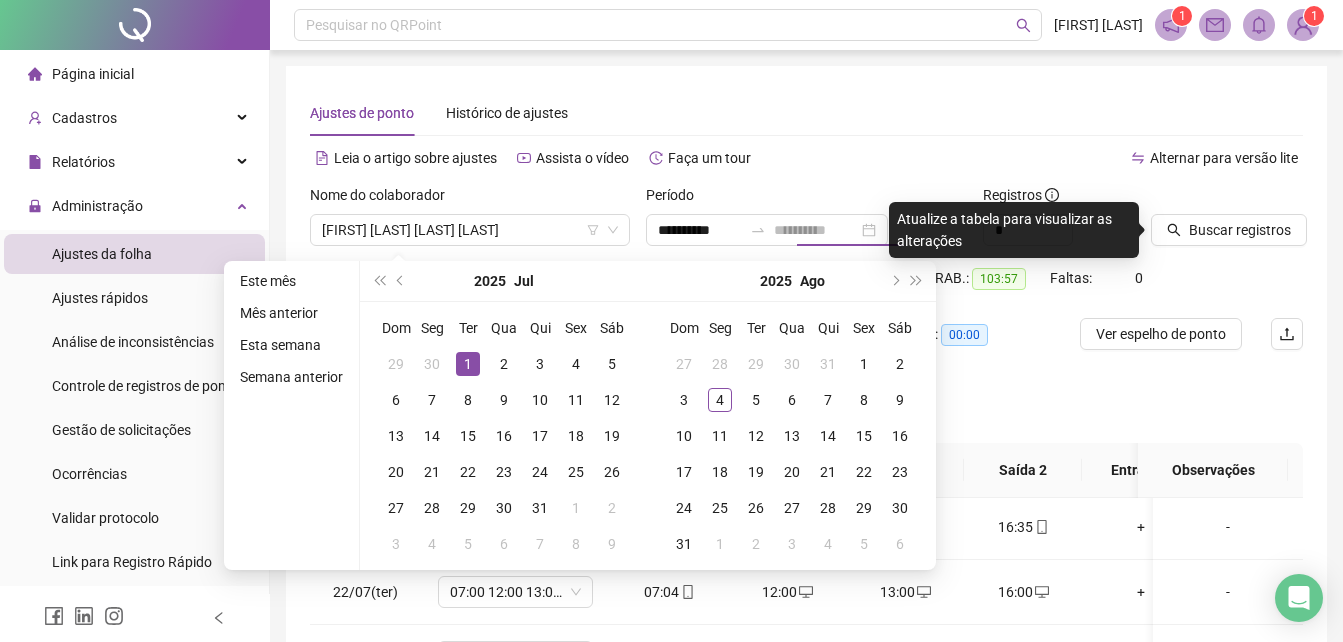 click on "1" at bounding box center (468, 364) 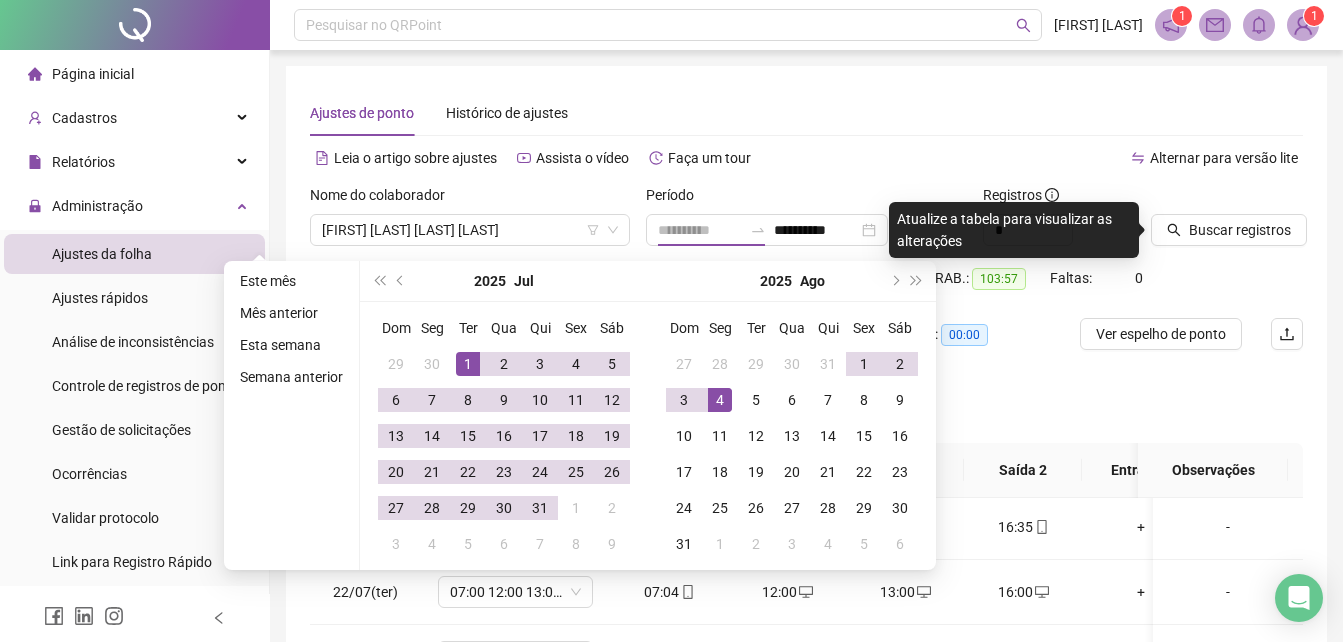 click on "4" at bounding box center (720, 400) 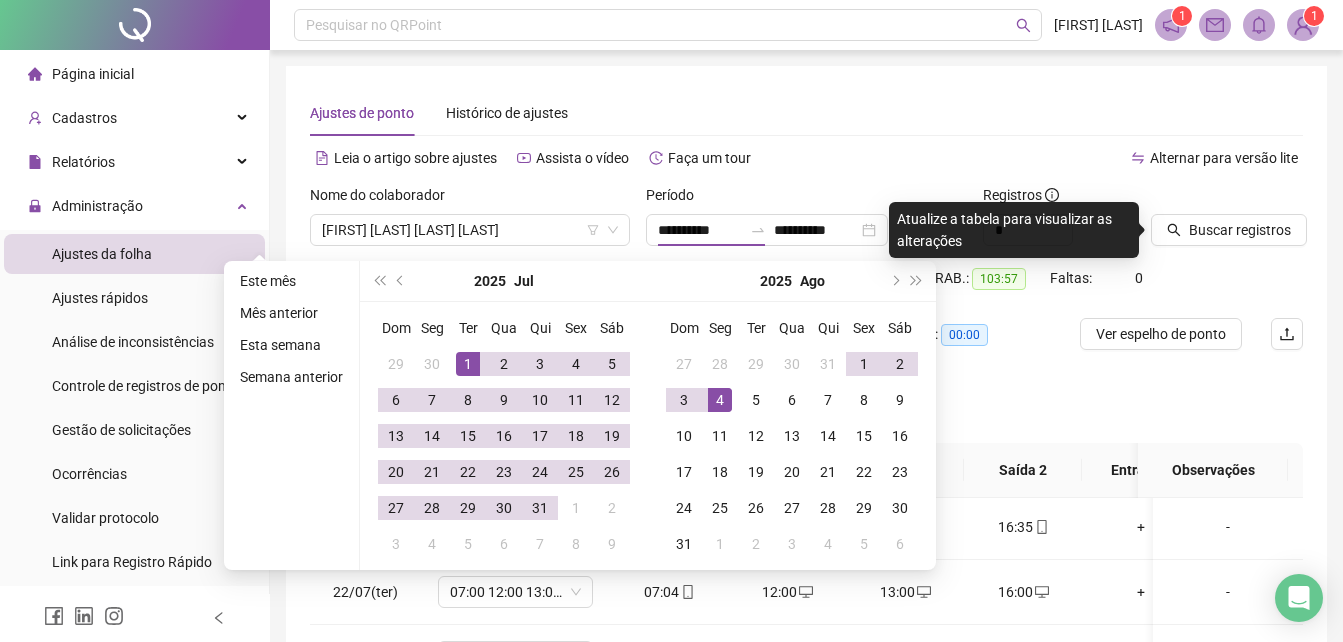 type on "**********" 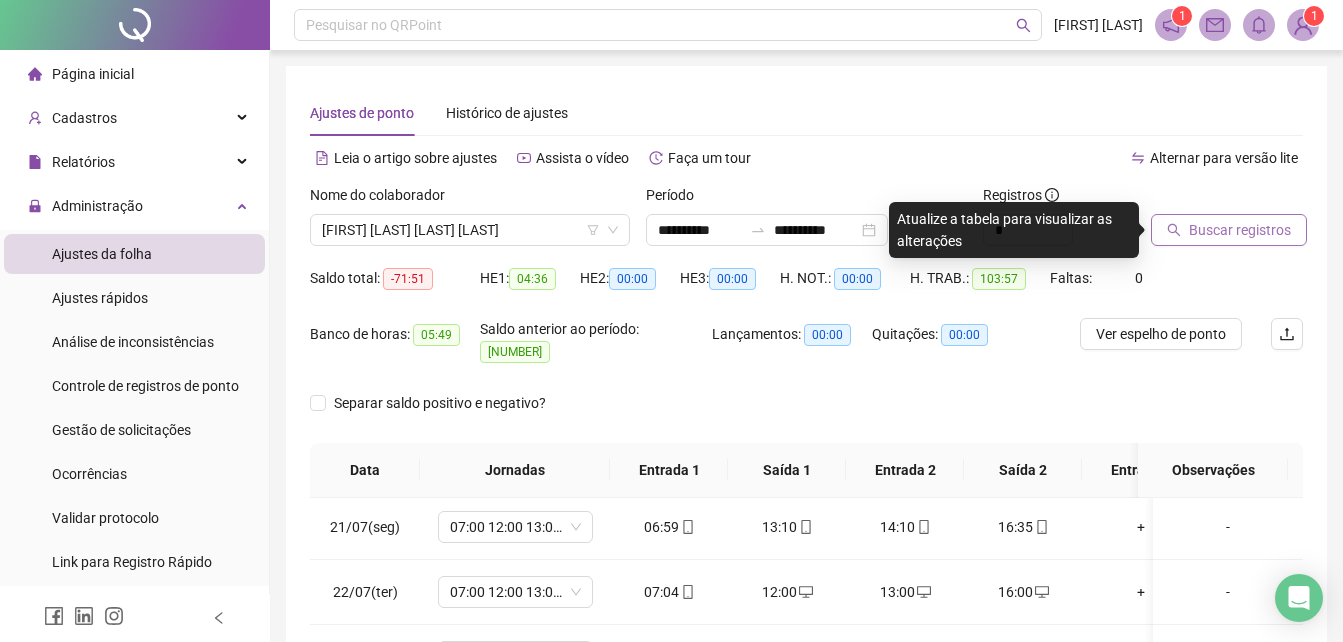click on "Buscar registros" at bounding box center [1240, 230] 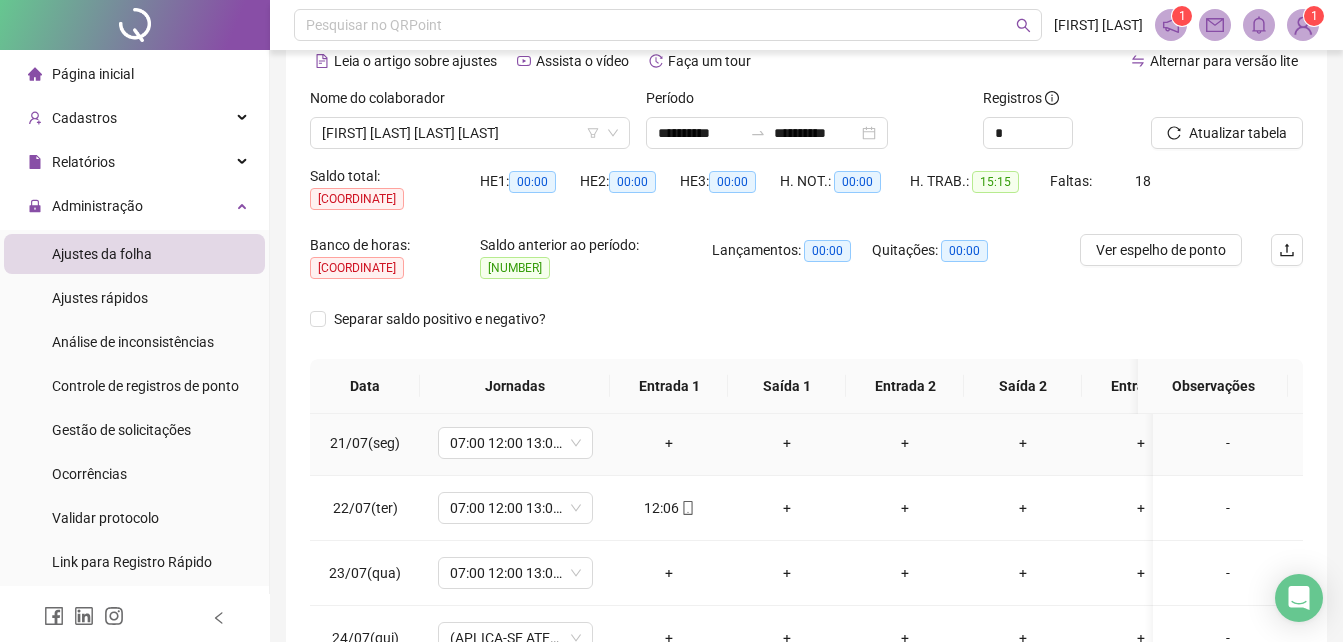 scroll, scrollTop: 100, scrollLeft: 0, axis: vertical 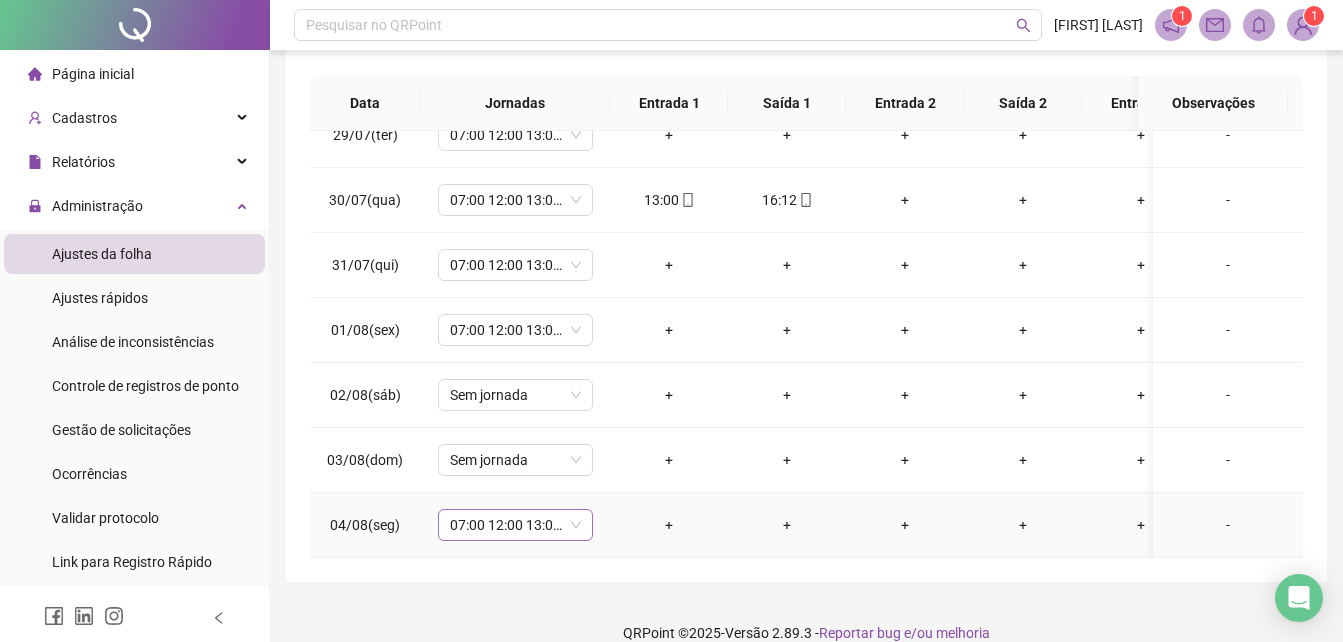 click on "07:00 12:00 13:00 16:00" at bounding box center [515, 525] 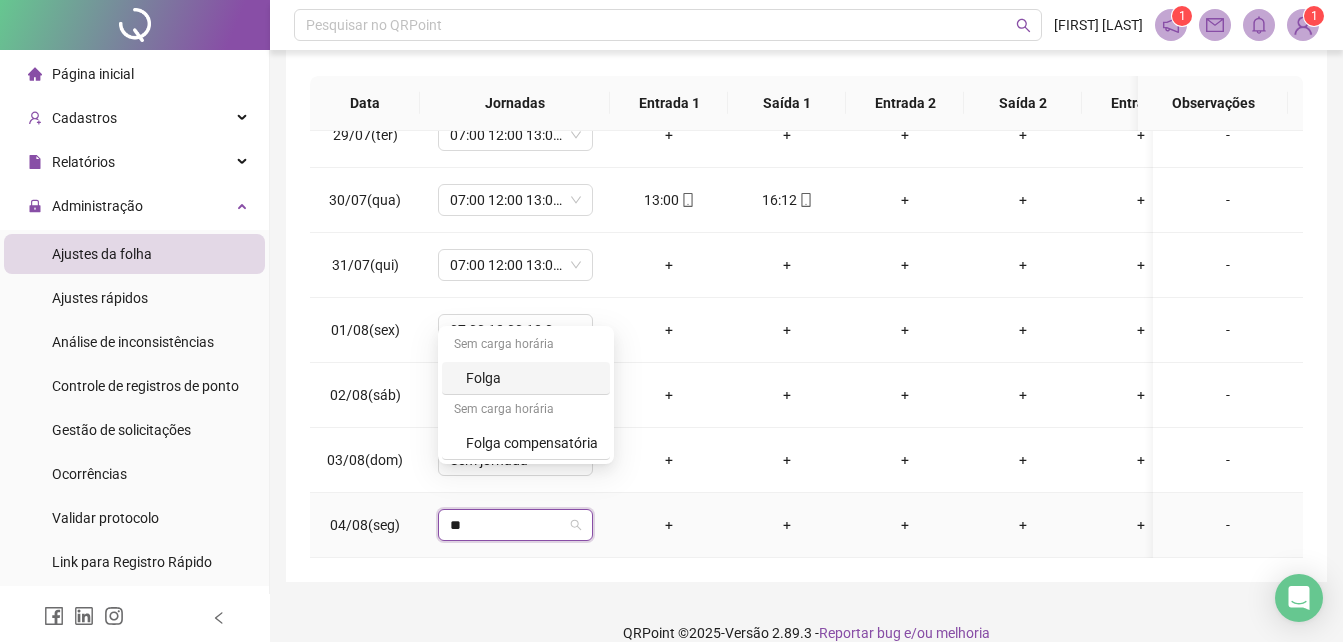 type on "***" 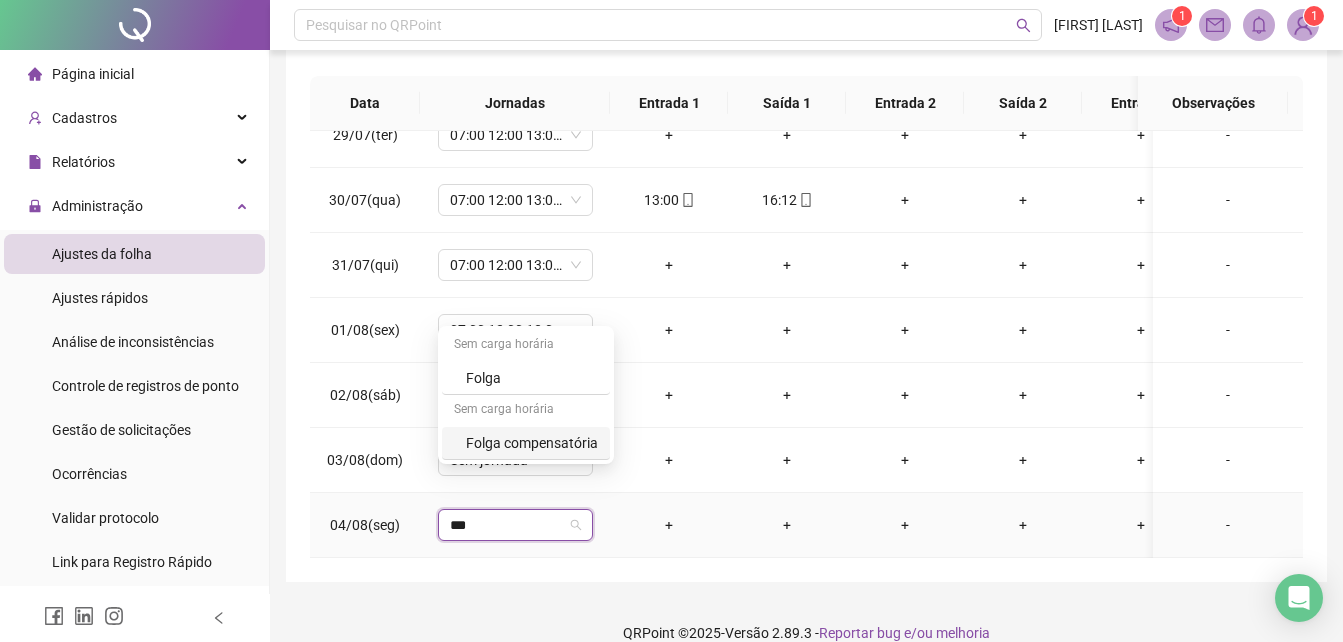 click on "Folga compensatória" at bounding box center (532, 443) 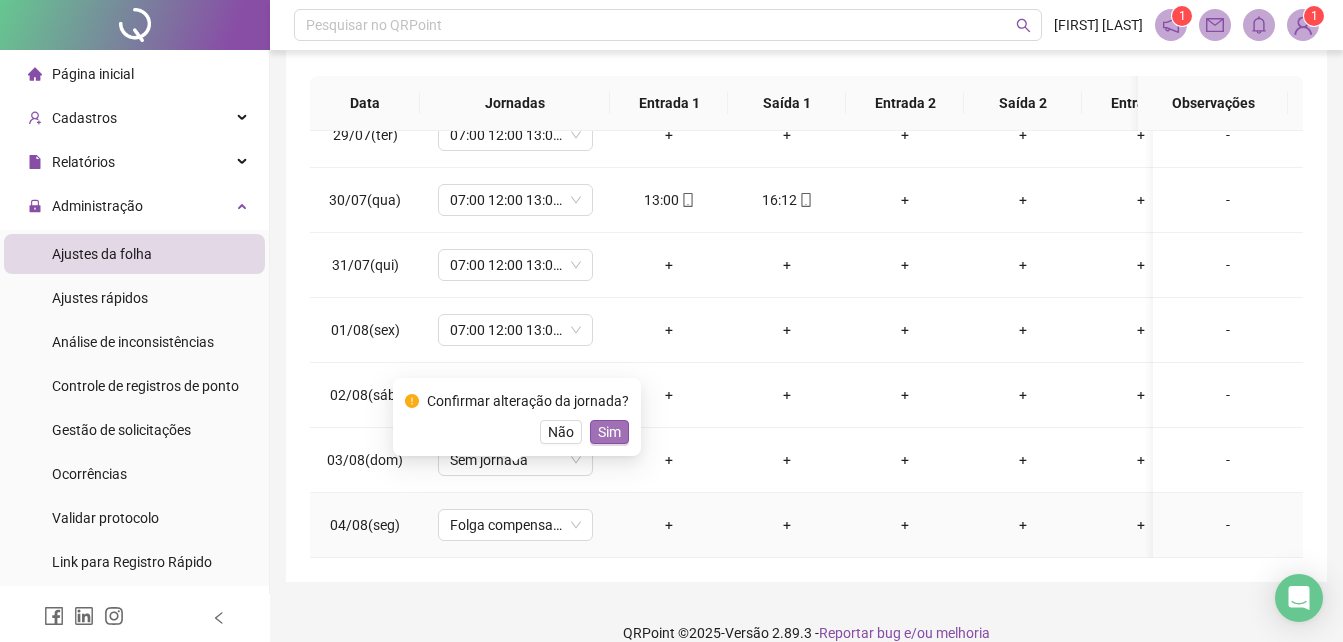 click on "Sim" at bounding box center (609, 432) 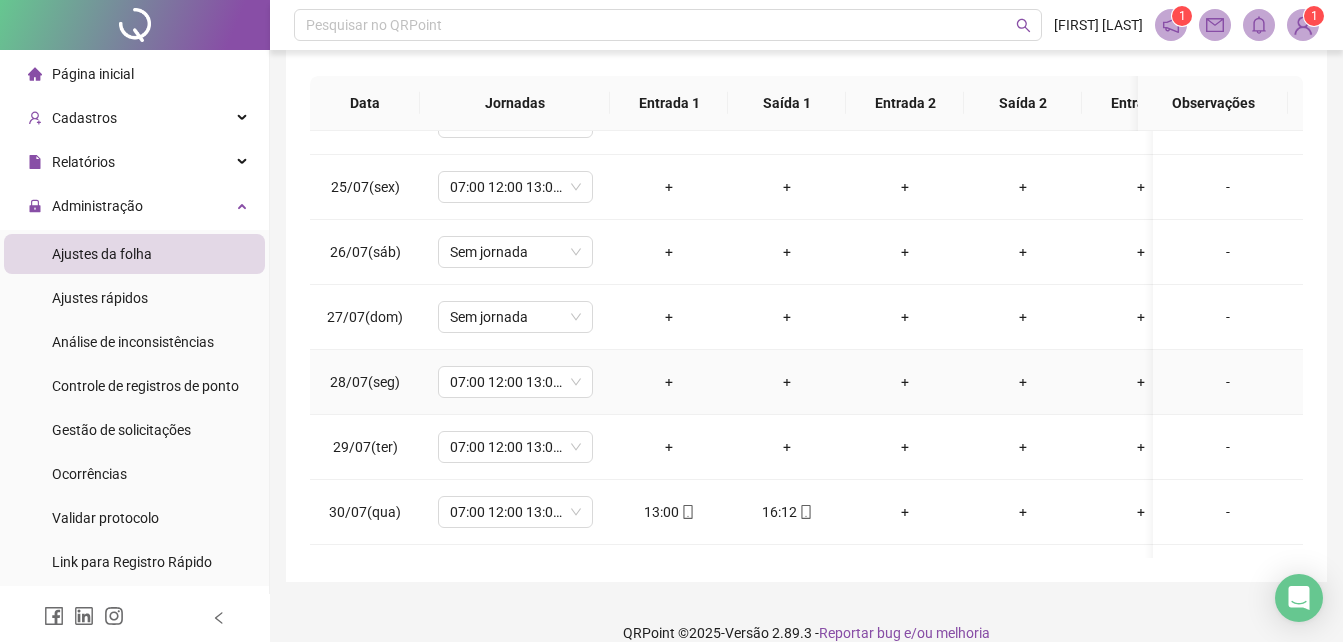 scroll, scrollTop: 1463, scrollLeft: 0, axis: vertical 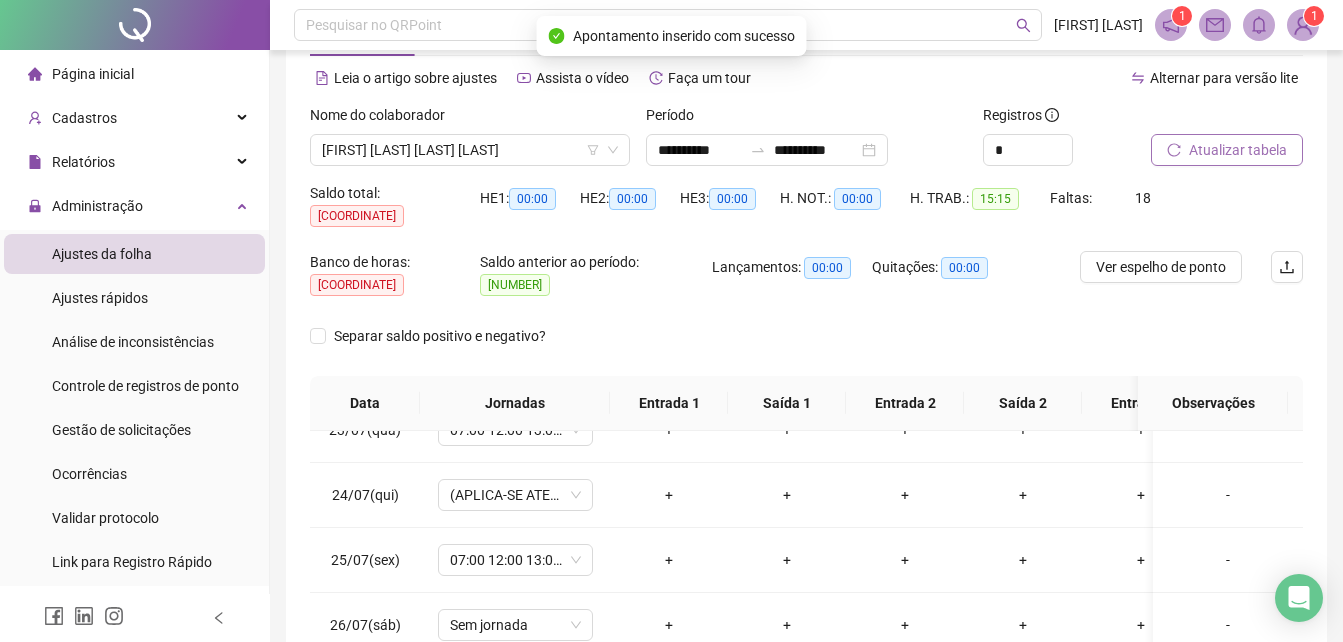click on "Atualizar tabela" at bounding box center [1227, 150] 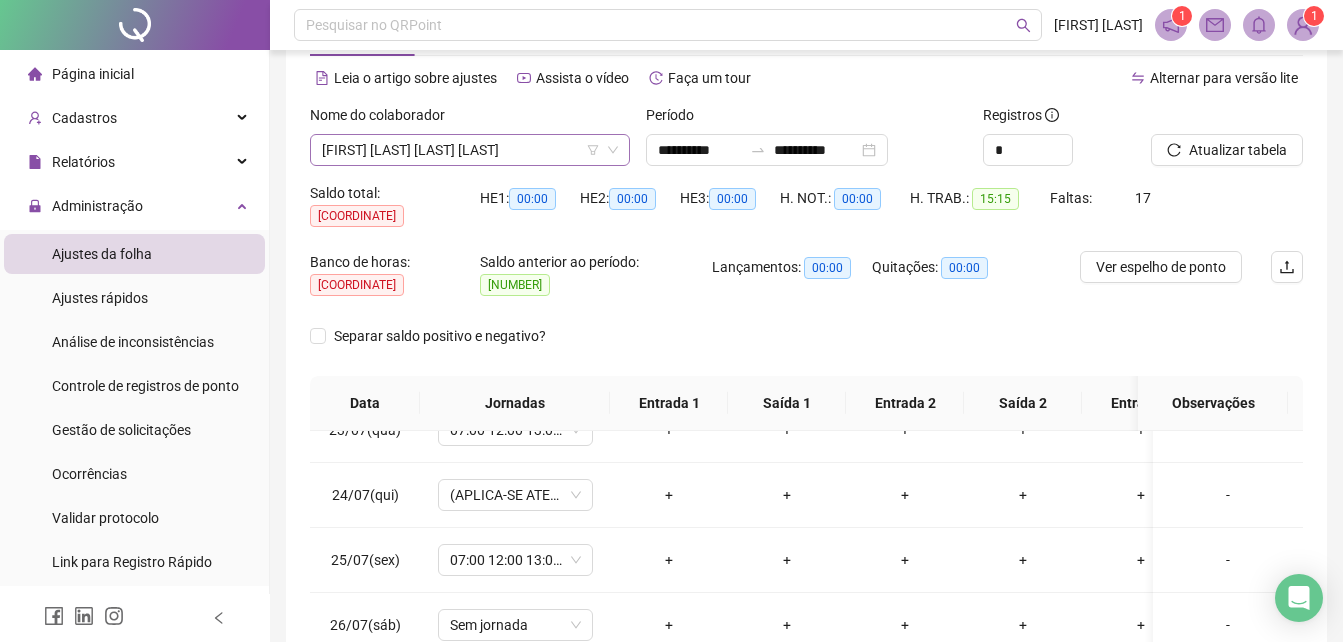 click on "[FIRST] [LAST] [LAST] [LAST]" at bounding box center [470, 150] 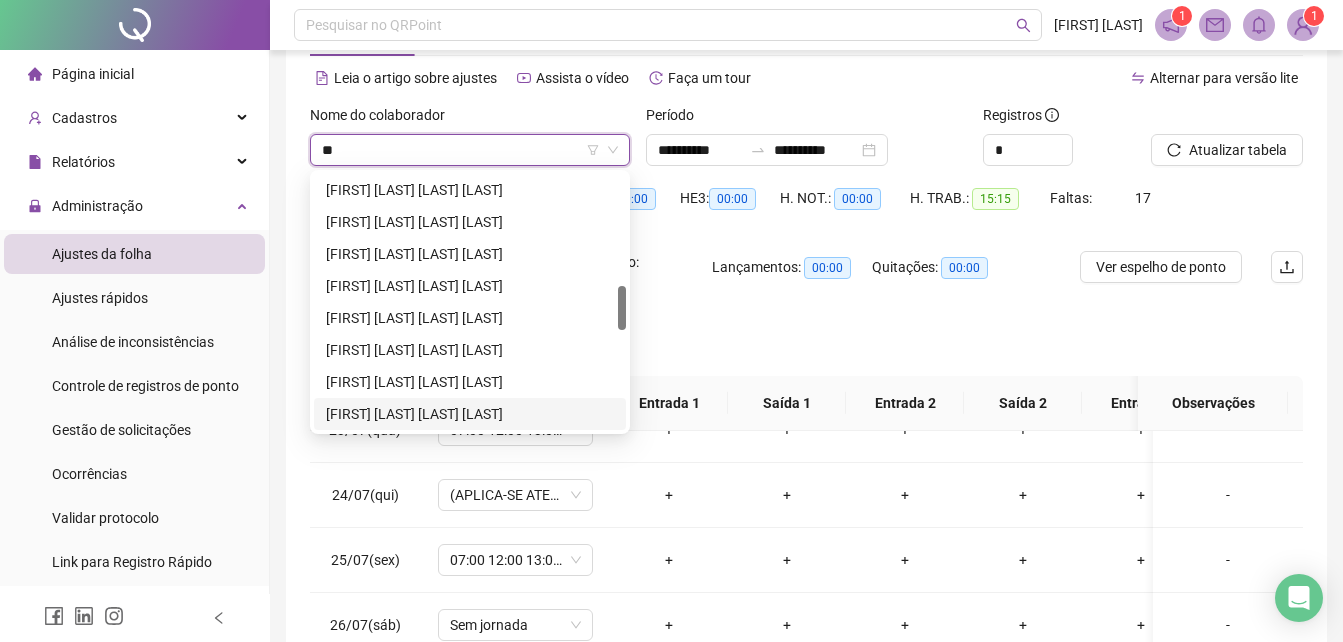 scroll, scrollTop: 544, scrollLeft: 0, axis: vertical 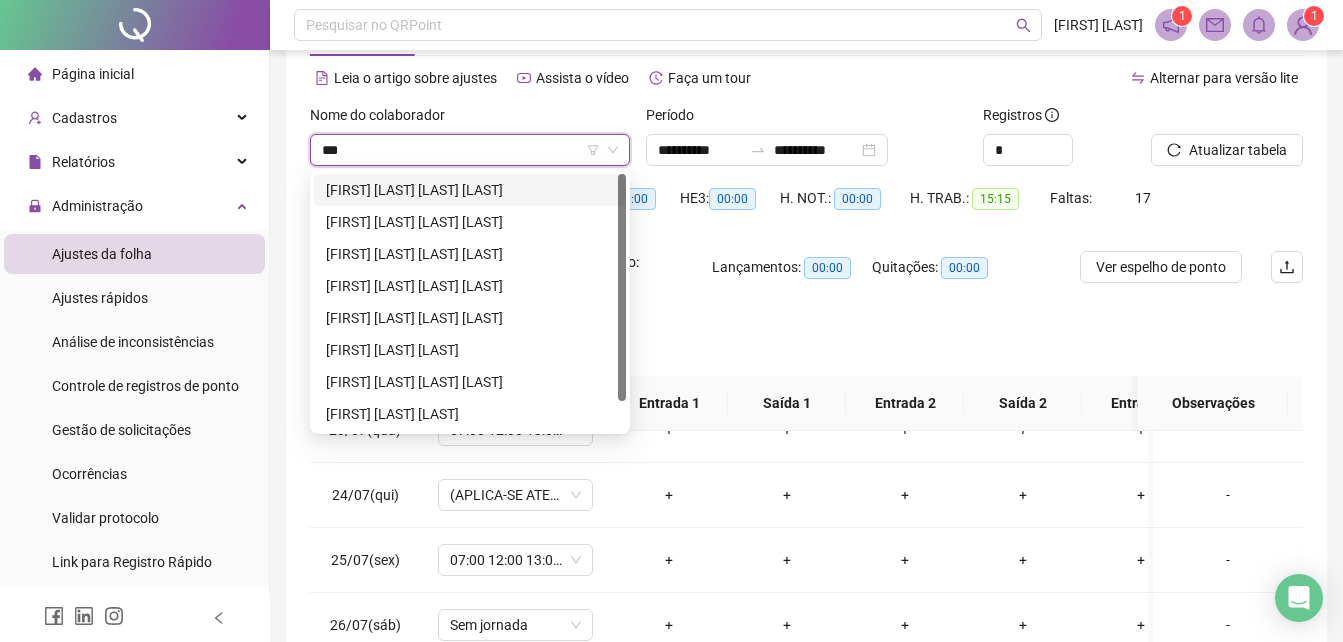 type on "****" 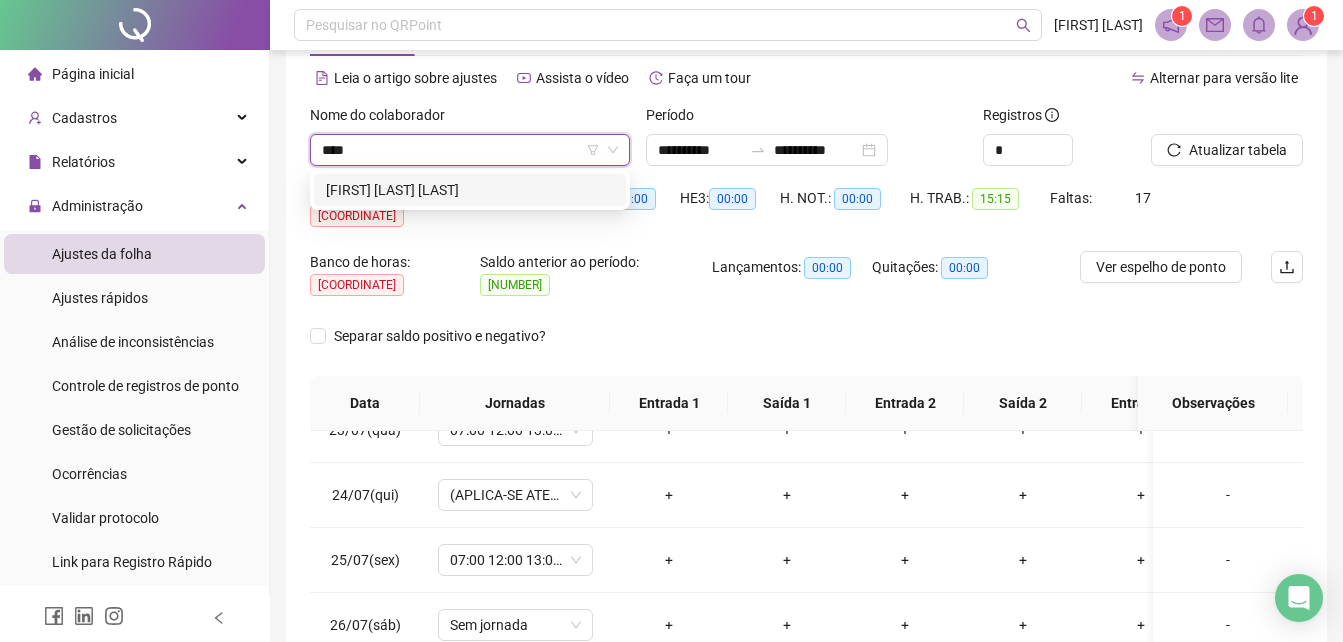 click on "[FIRST] [LAST] [LAST]" at bounding box center (470, 190) 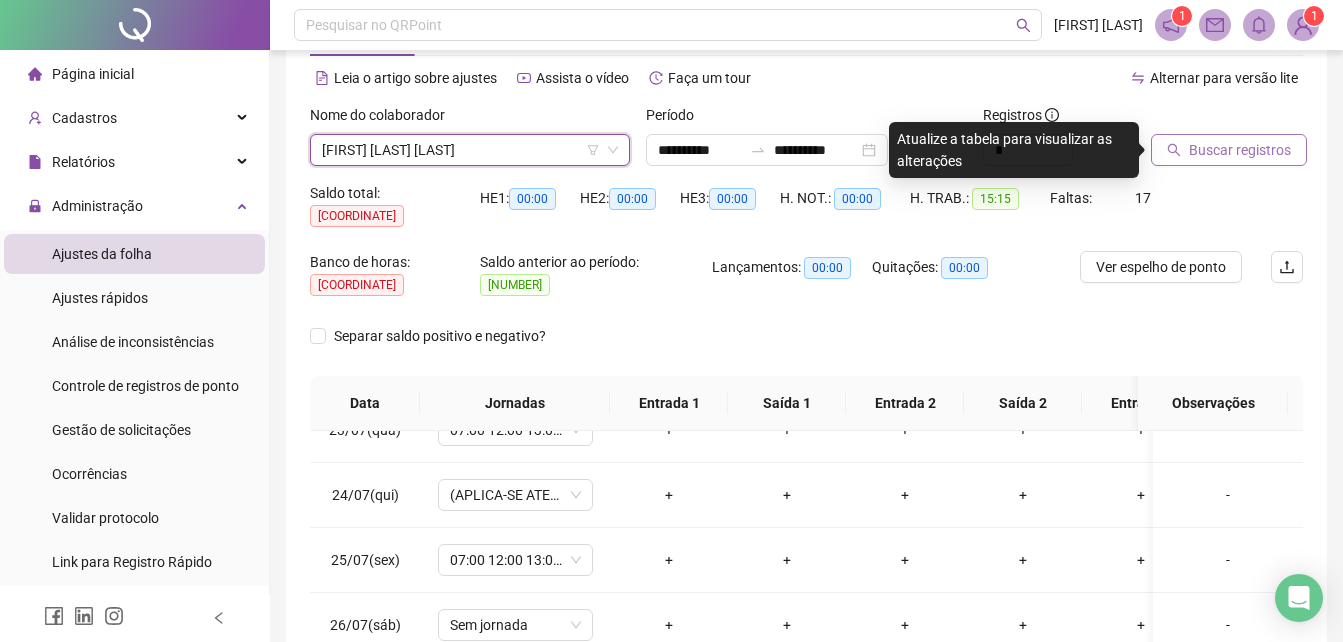 click on "Buscar registros" at bounding box center (1240, 150) 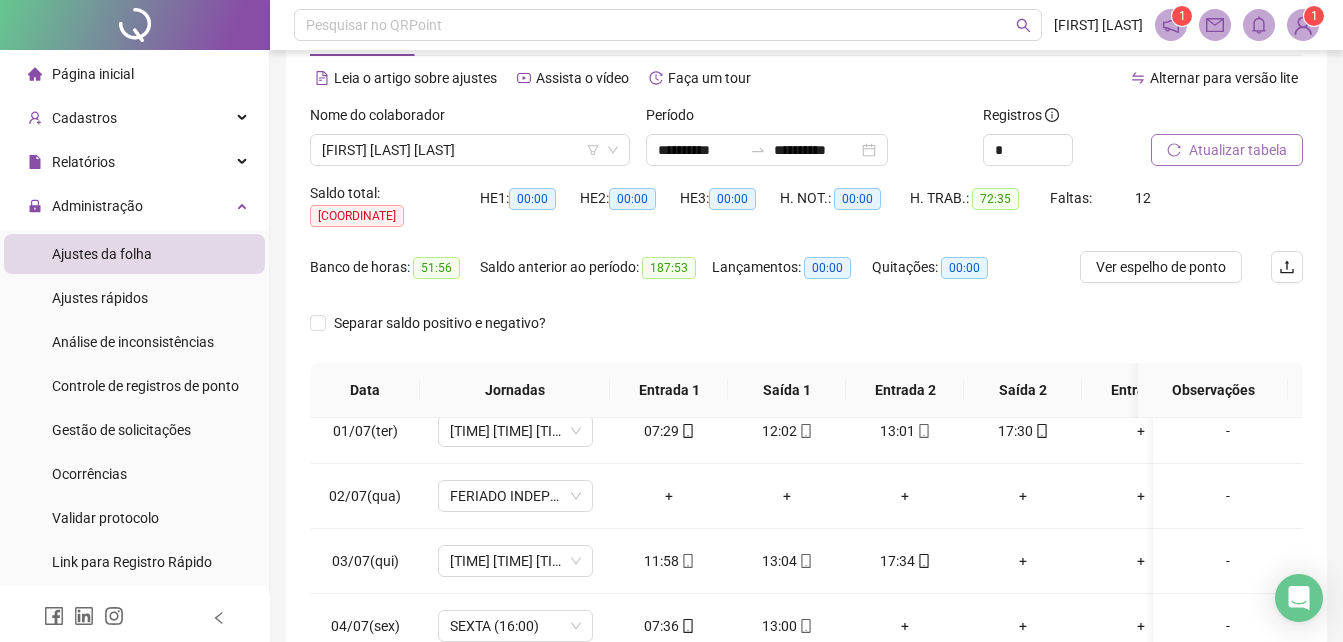 scroll, scrollTop: 0, scrollLeft: 0, axis: both 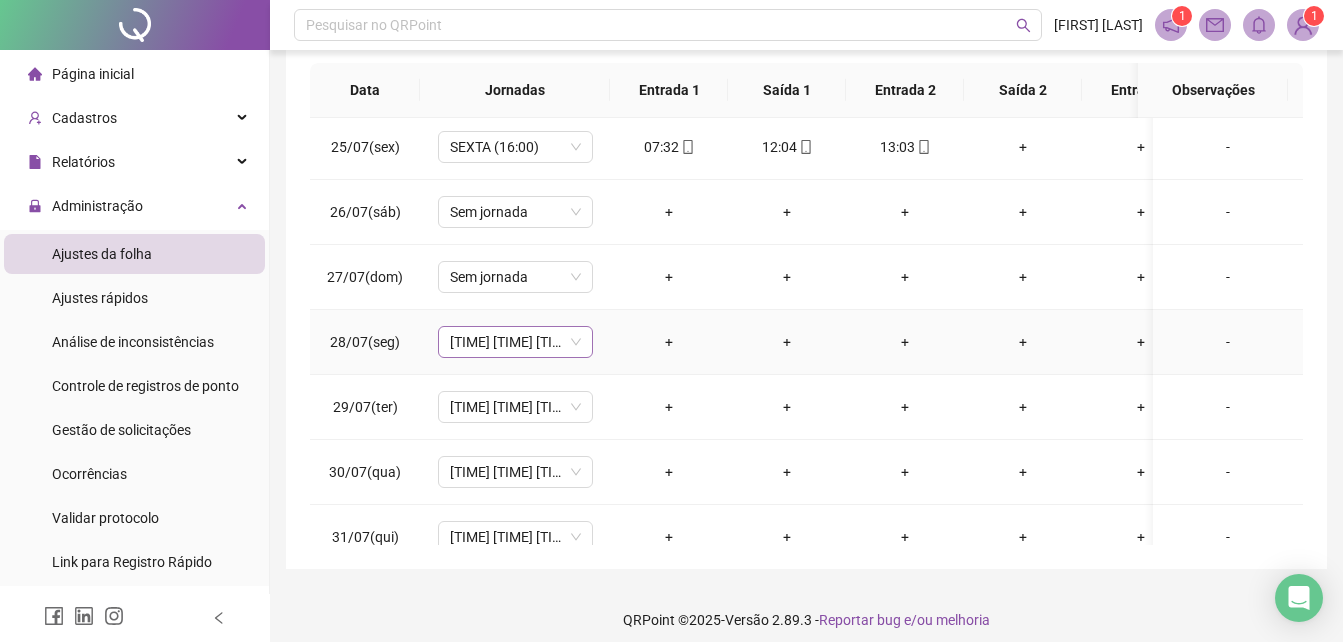 click on "[TIME] [TIME] [TIME] [TIME]" at bounding box center [515, 342] 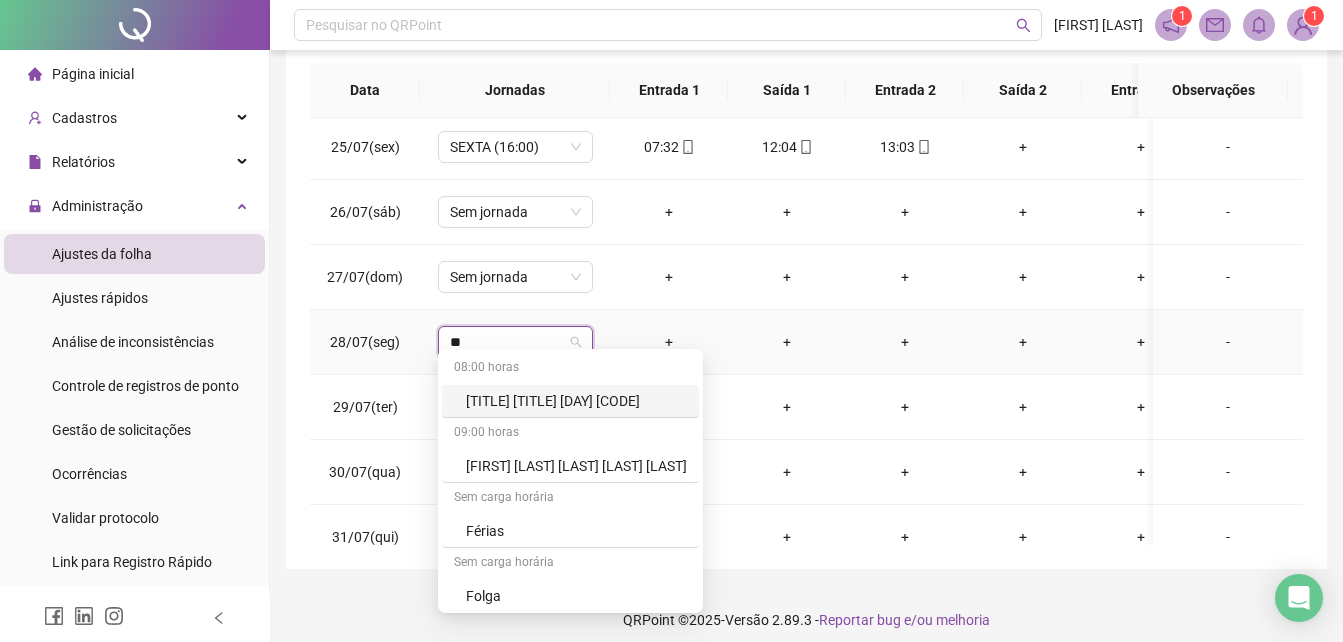type on "***" 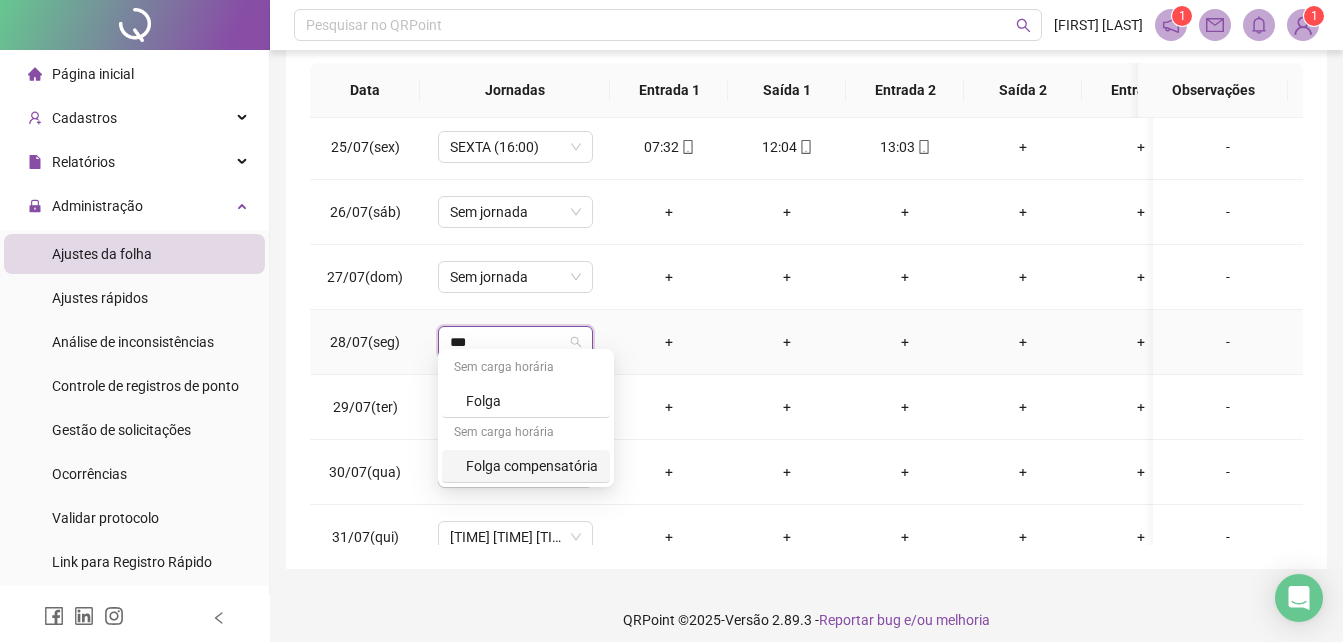click on "Folga compensatória" at bounding box center [532, 466] 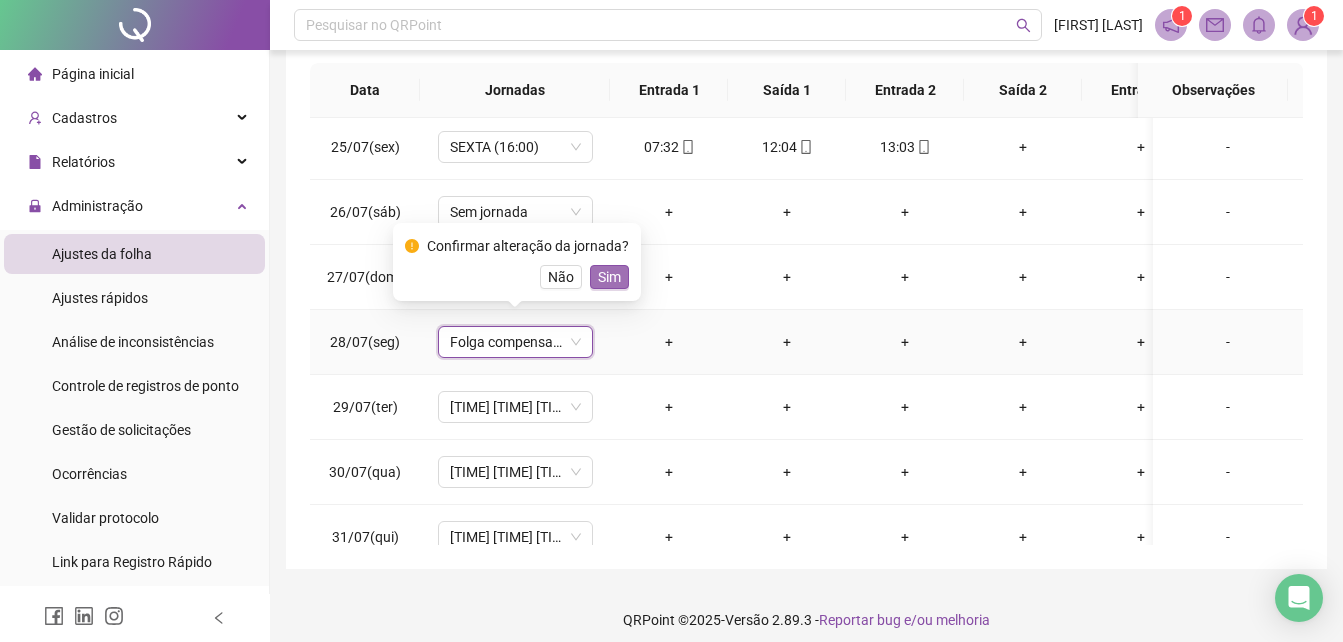 click on "Confirmar alteração da jornada? Não Sim" at bounding box center (517, 262) 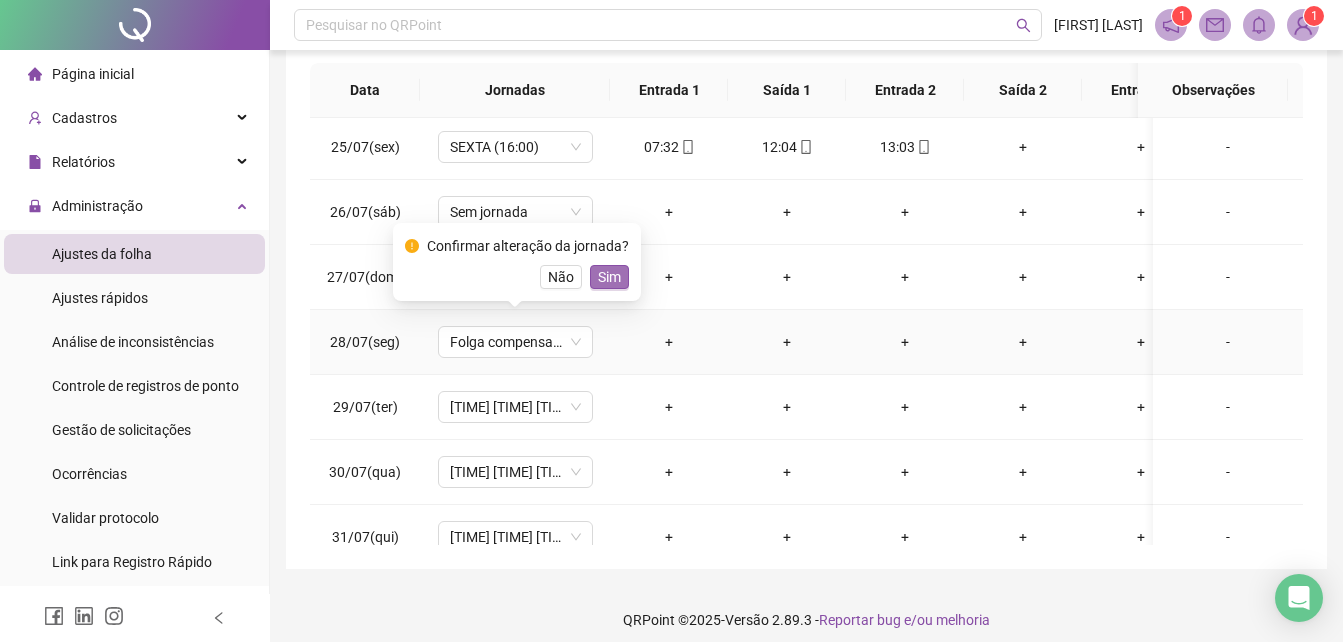 click on "Sim" at bounding box center (609, 277) 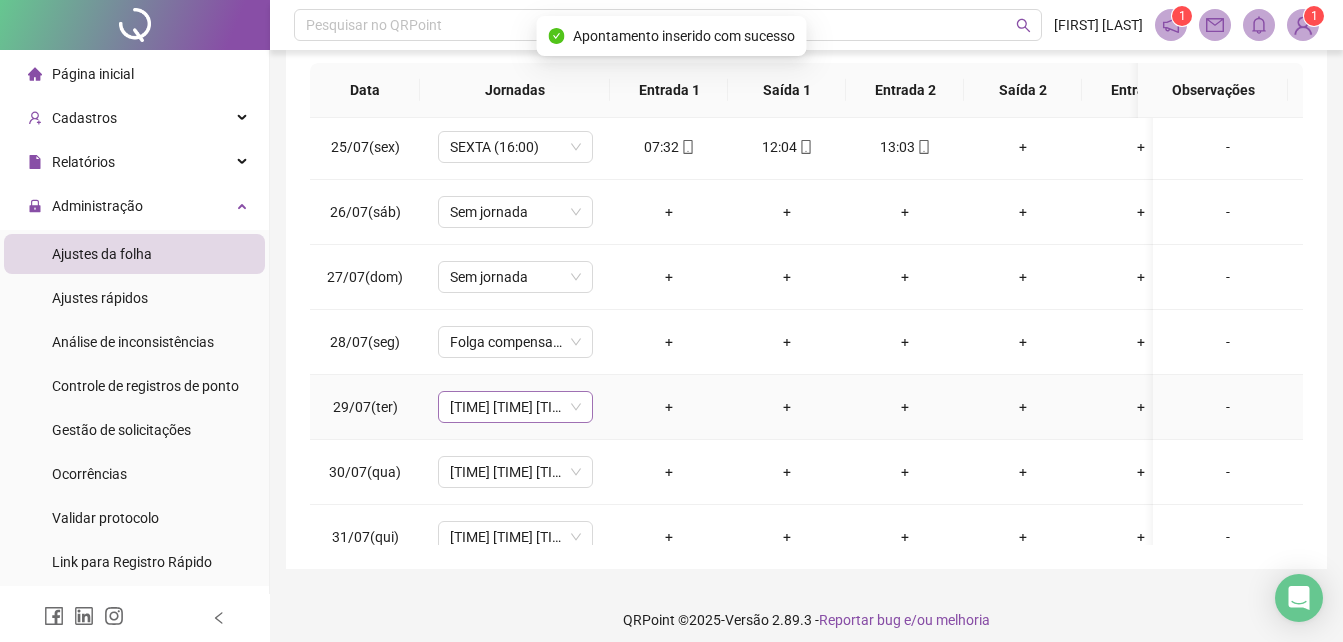 click on "[TIME] [TIME] [TIME] [TIME]" at bounding box center (515, 407) 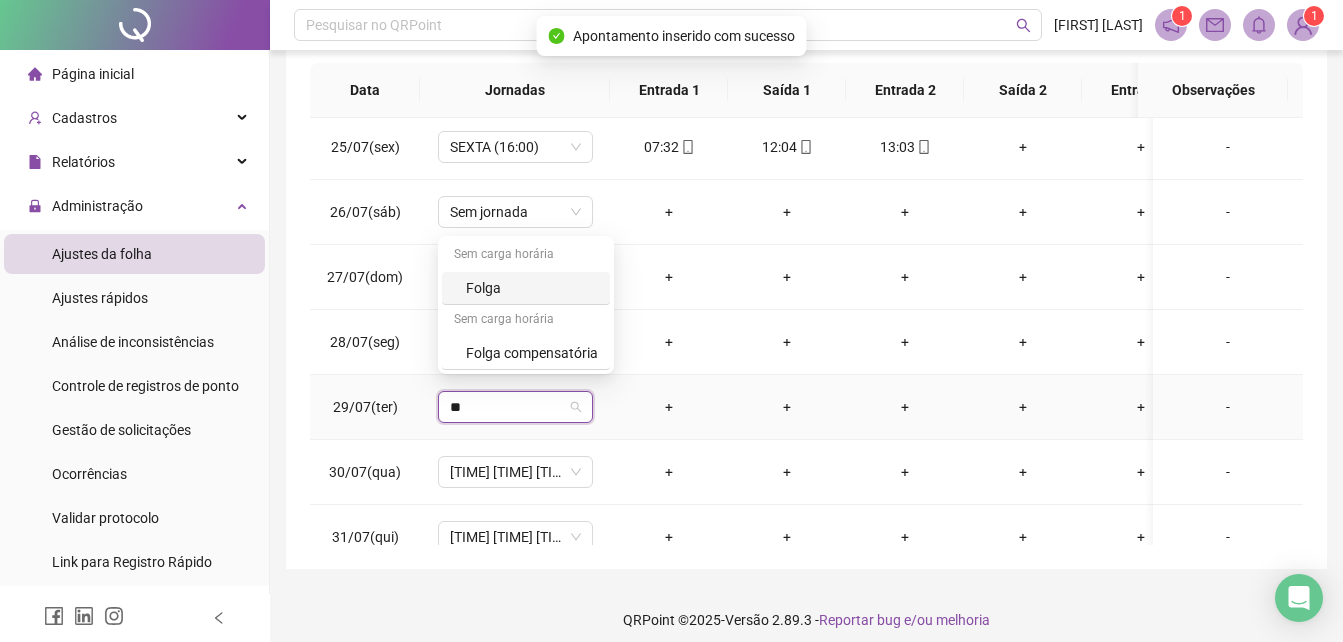 type on "***" 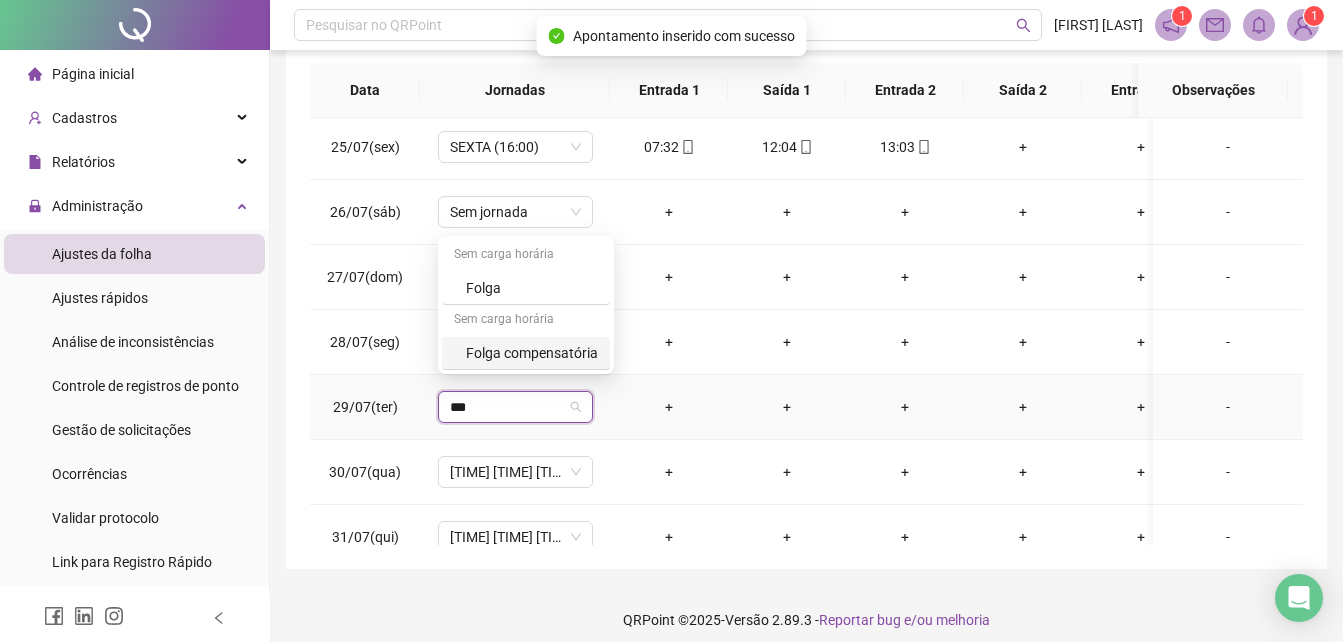 click on "Folga compensatória" at bounding box center (532, 353) 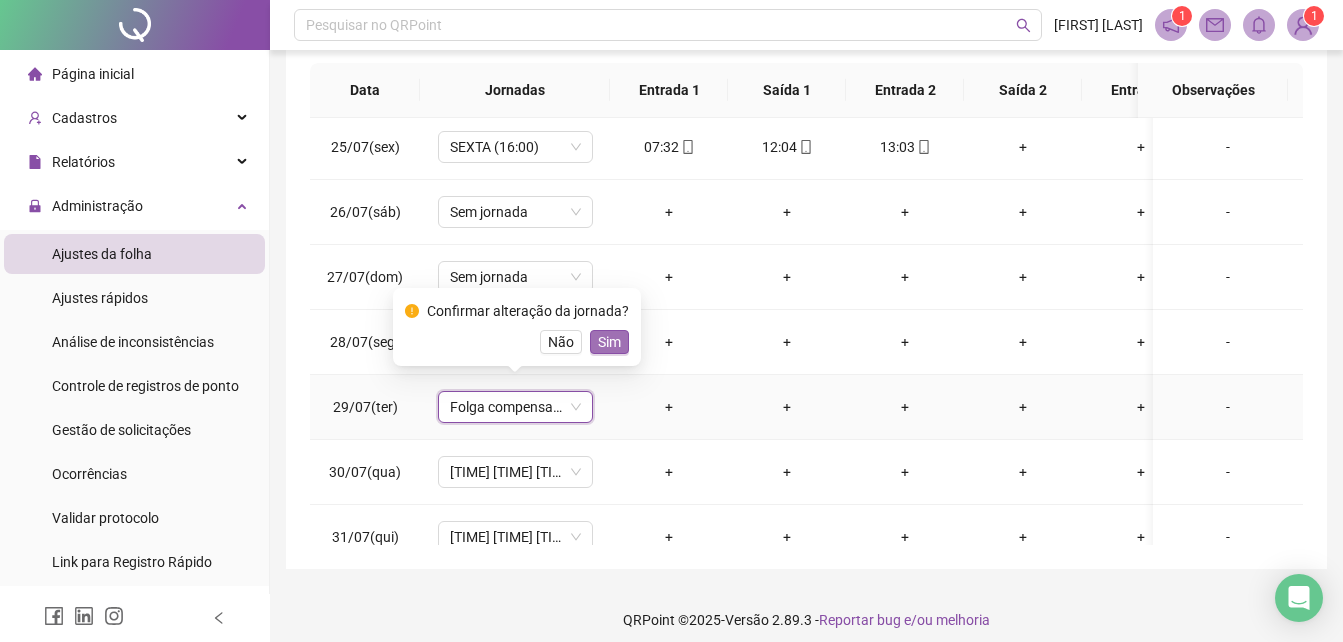 click on "Sim" at bounding box center [609, 342] 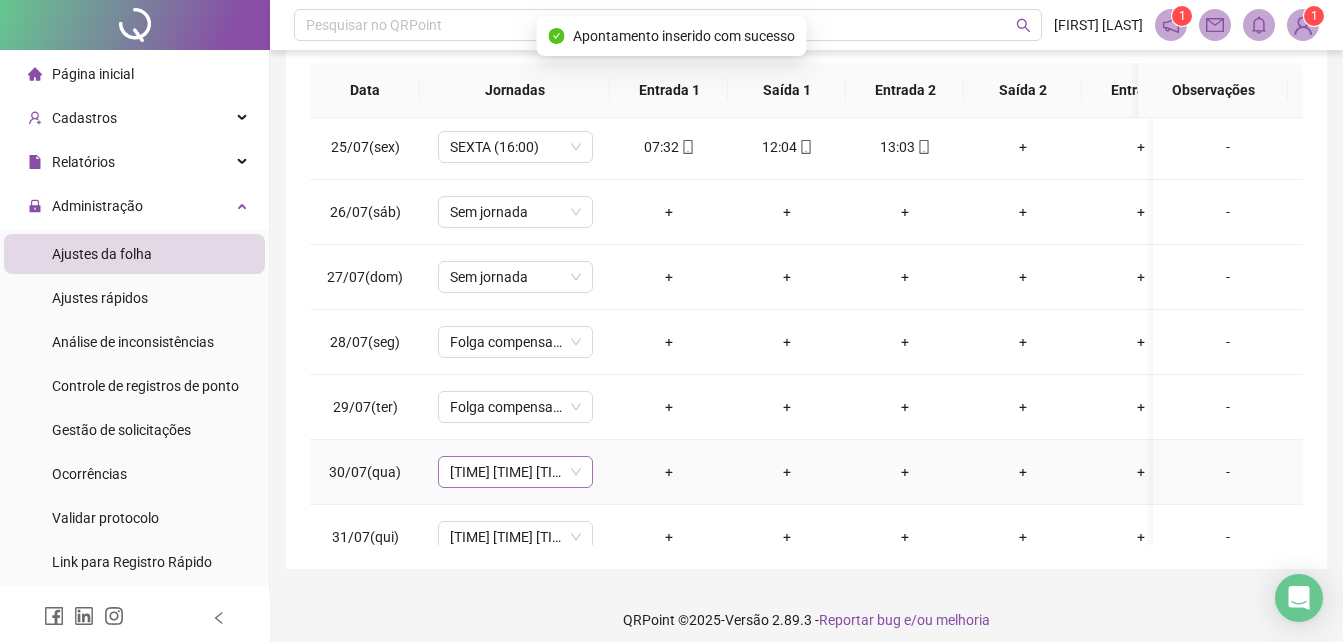 click on "[TIME] [TIME] [TIME] [TIME]" at bounding box center [515, 472] 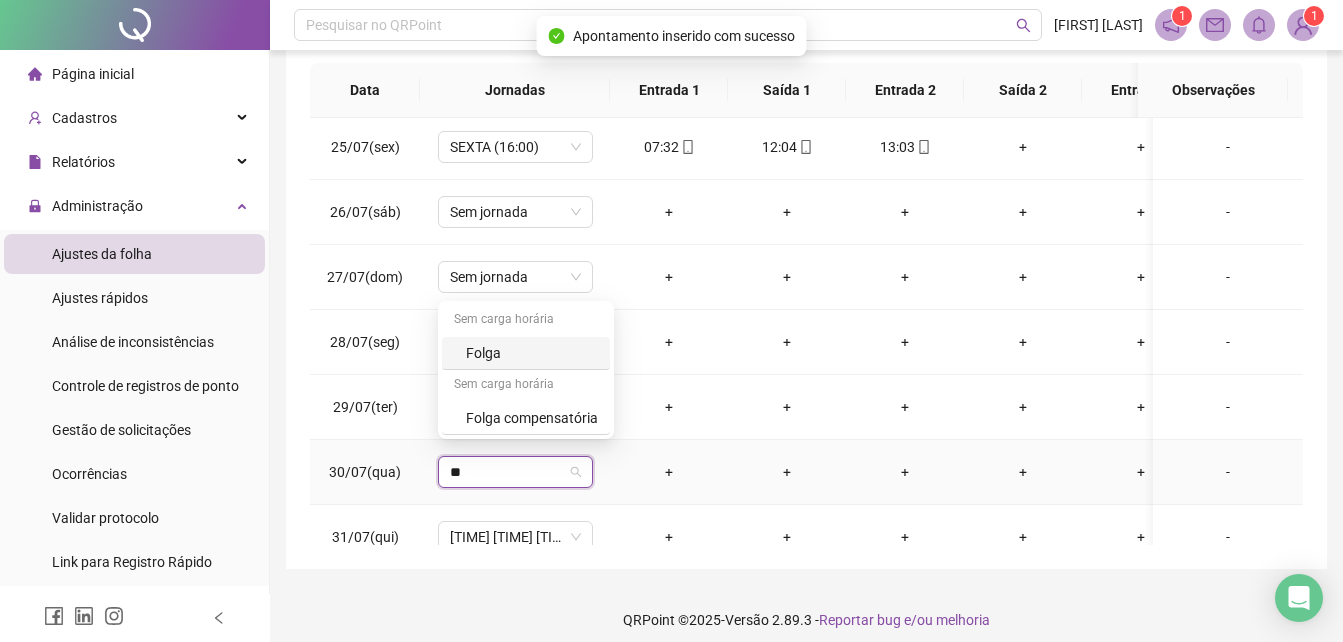type on "***" 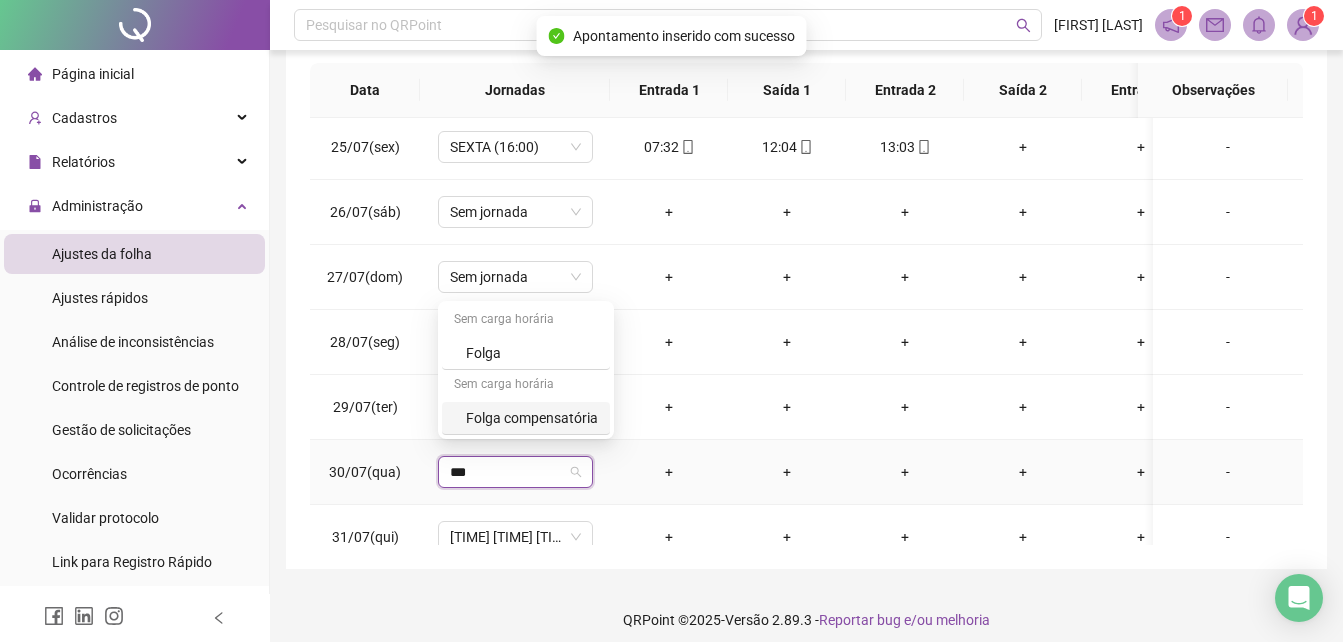 click on "Folga compensatória" at bounding box center (532, 418) 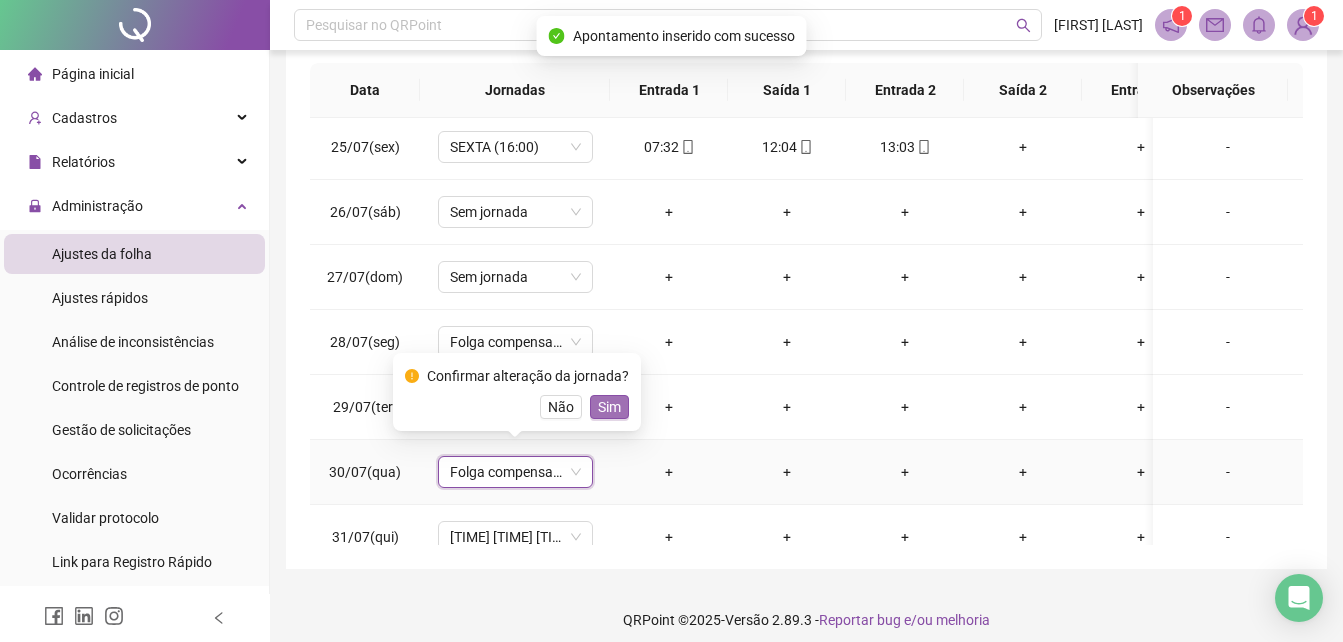 click on "Sim" at bounding box center [609, 407] 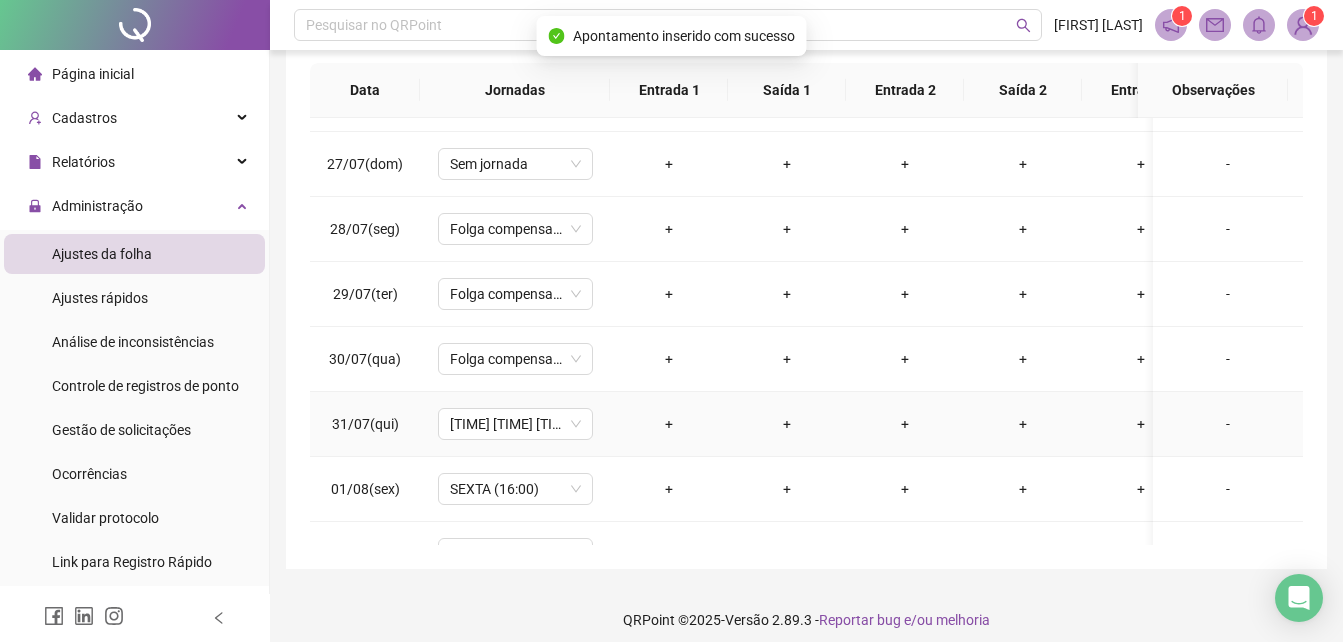scroll, scrollTop: 1763, scrollLeft: 0, axis: vertical 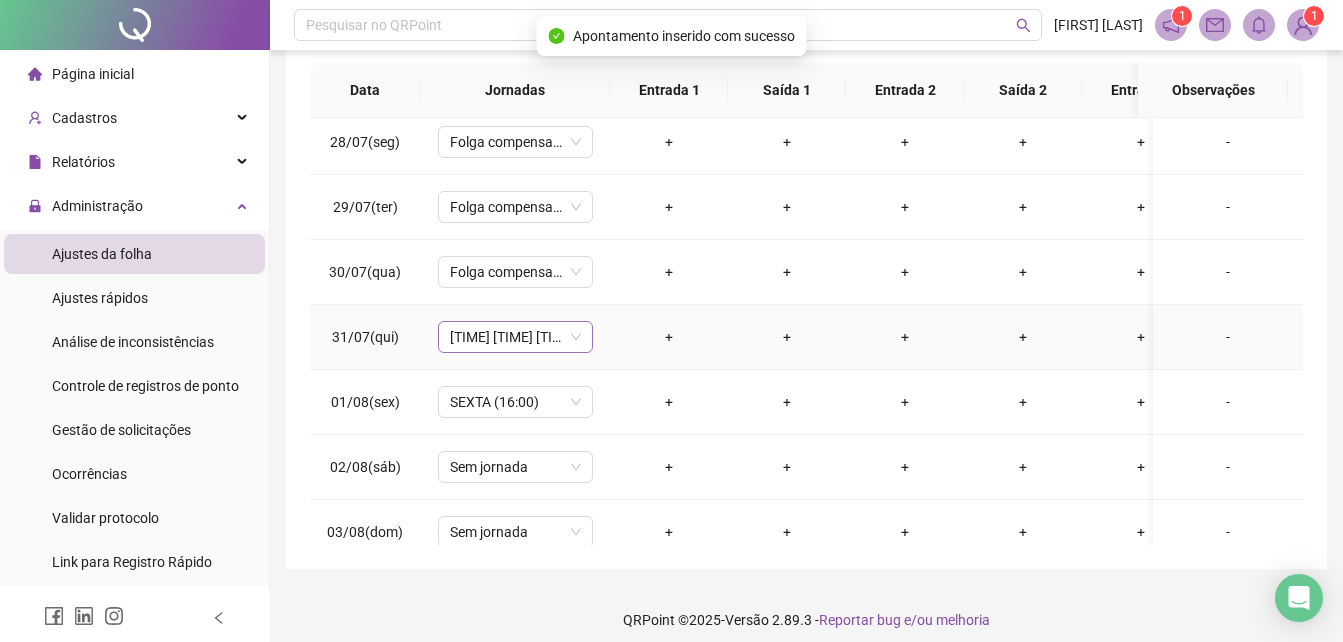 click on "[TIME] [TIME] [TIME] [TIME]" at bounding box center [515, 337] 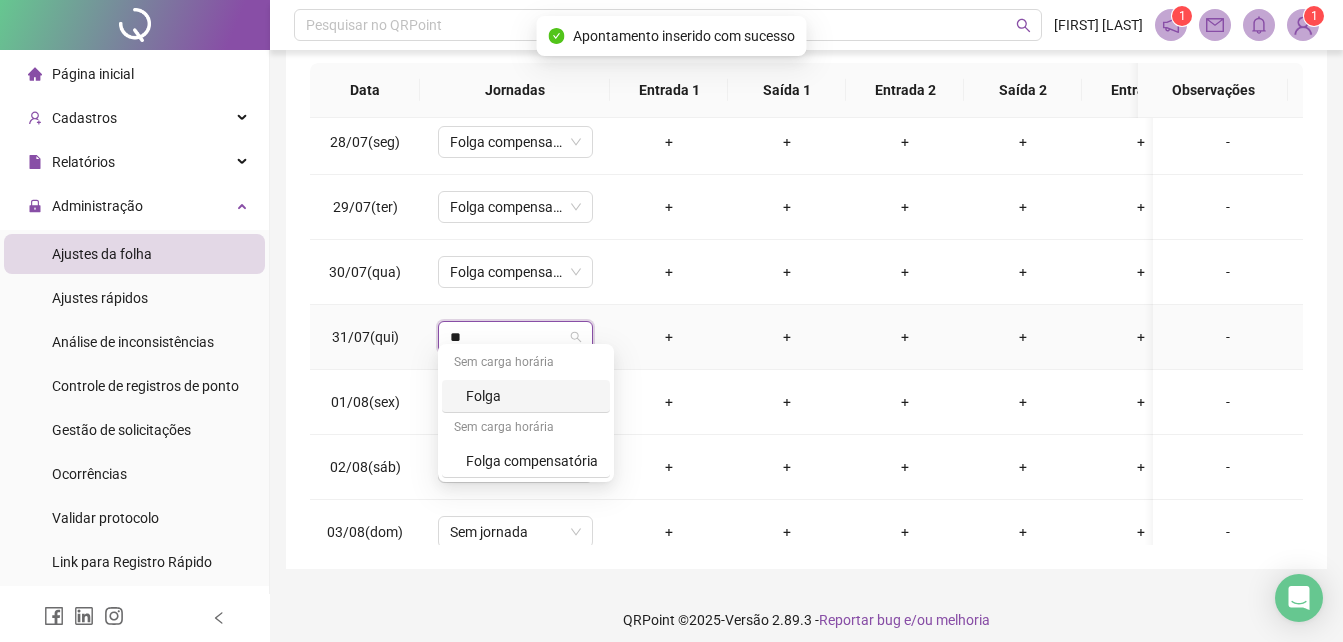 type on "***" 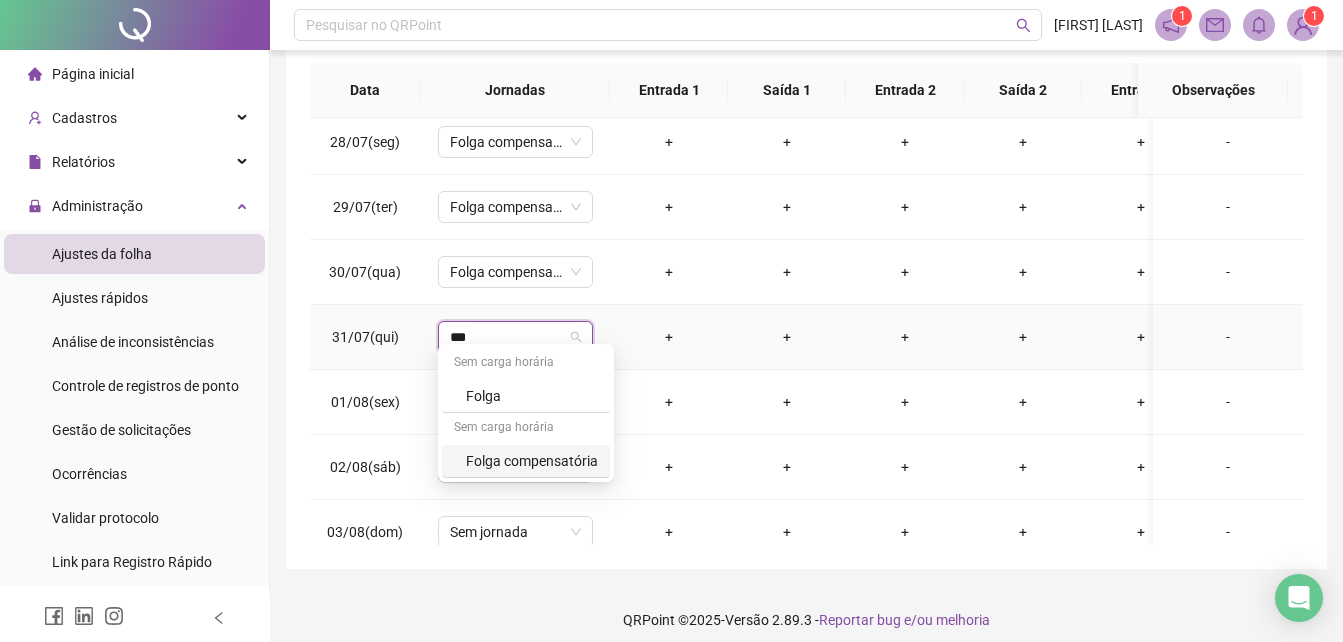 click on "Folga compensatória" at bounding box center [532, 461] 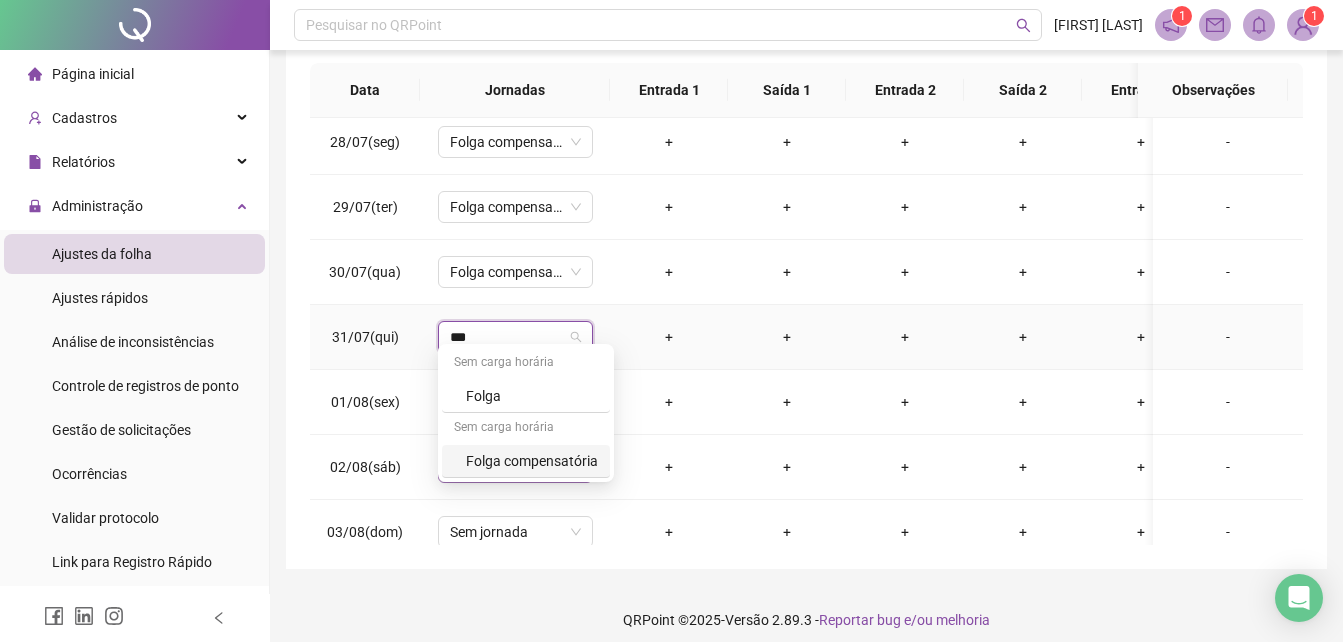 type 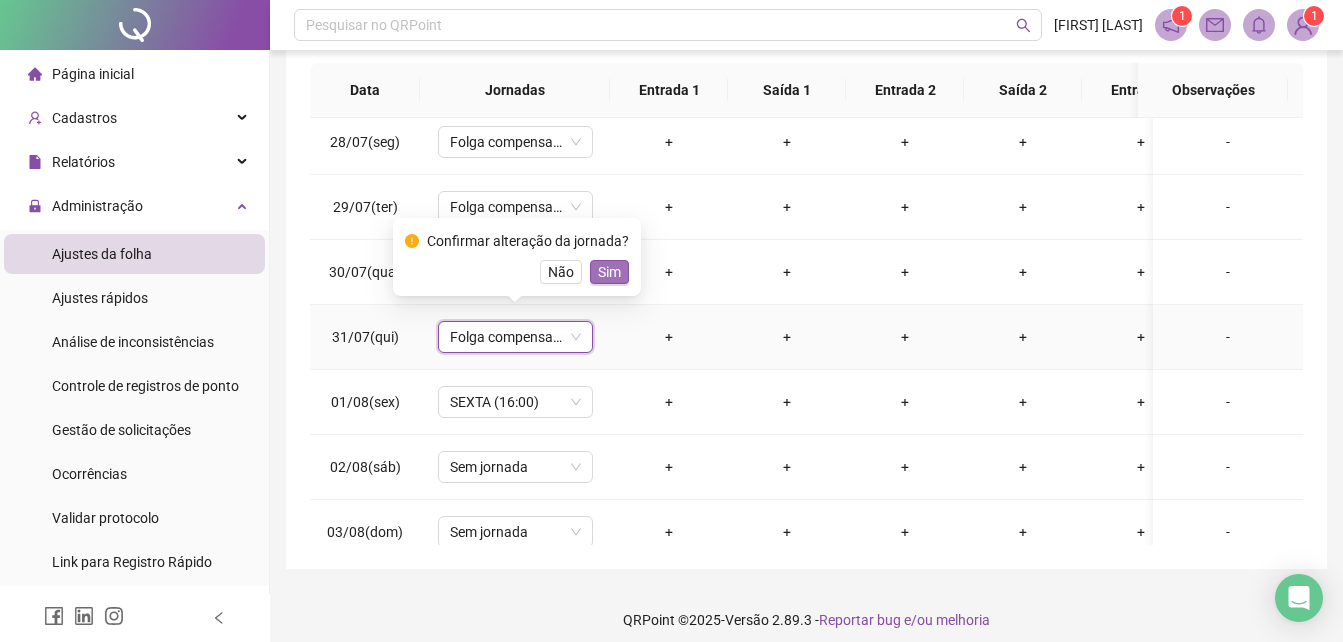 click on "Sim" at bounding box center [609, 272] 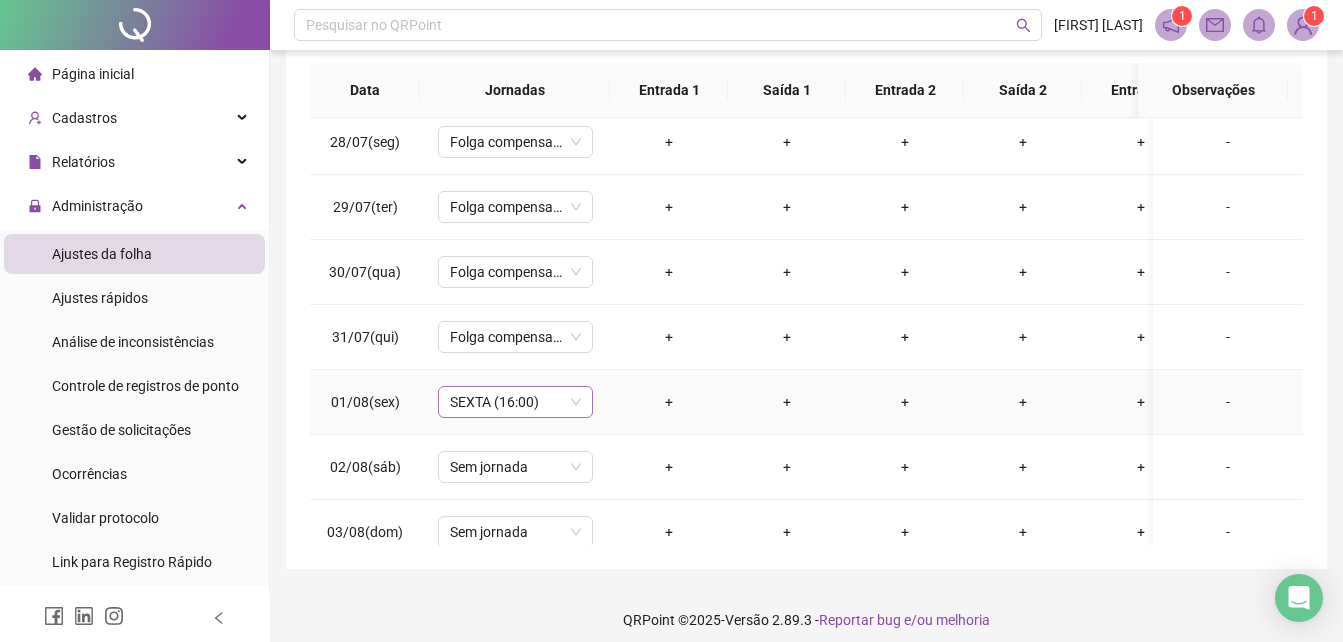 click on "SEXTA (16:00)" at bounding box center [515, 402] 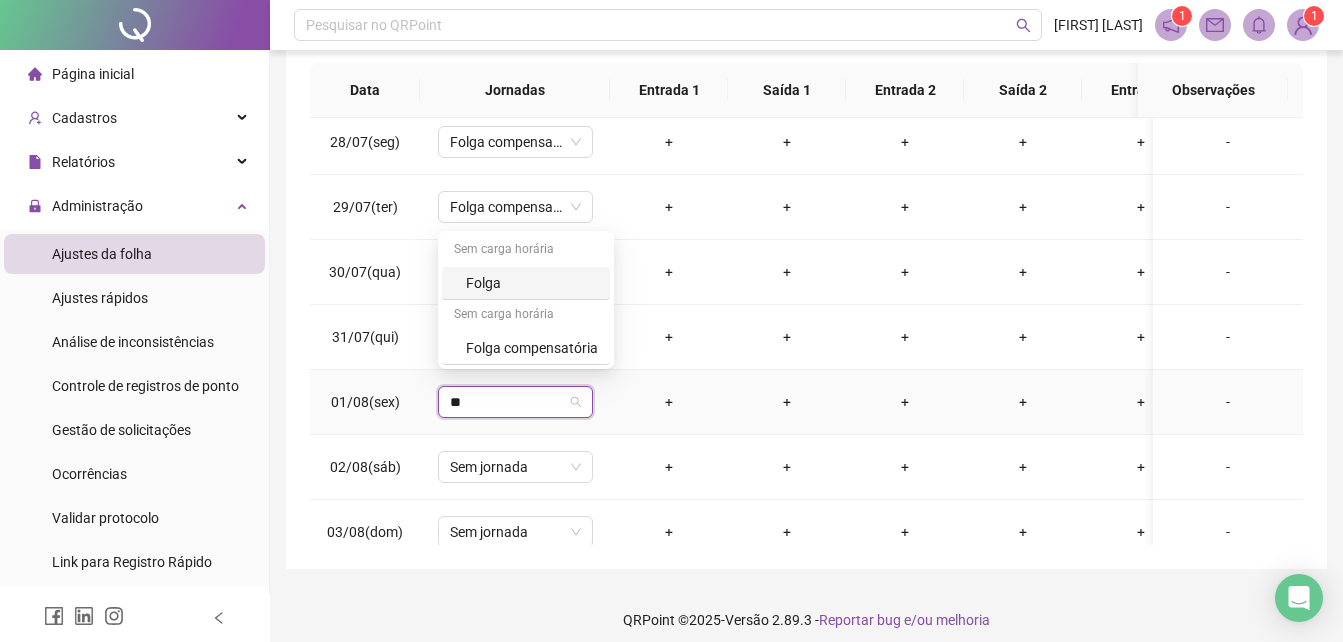 type on "***" 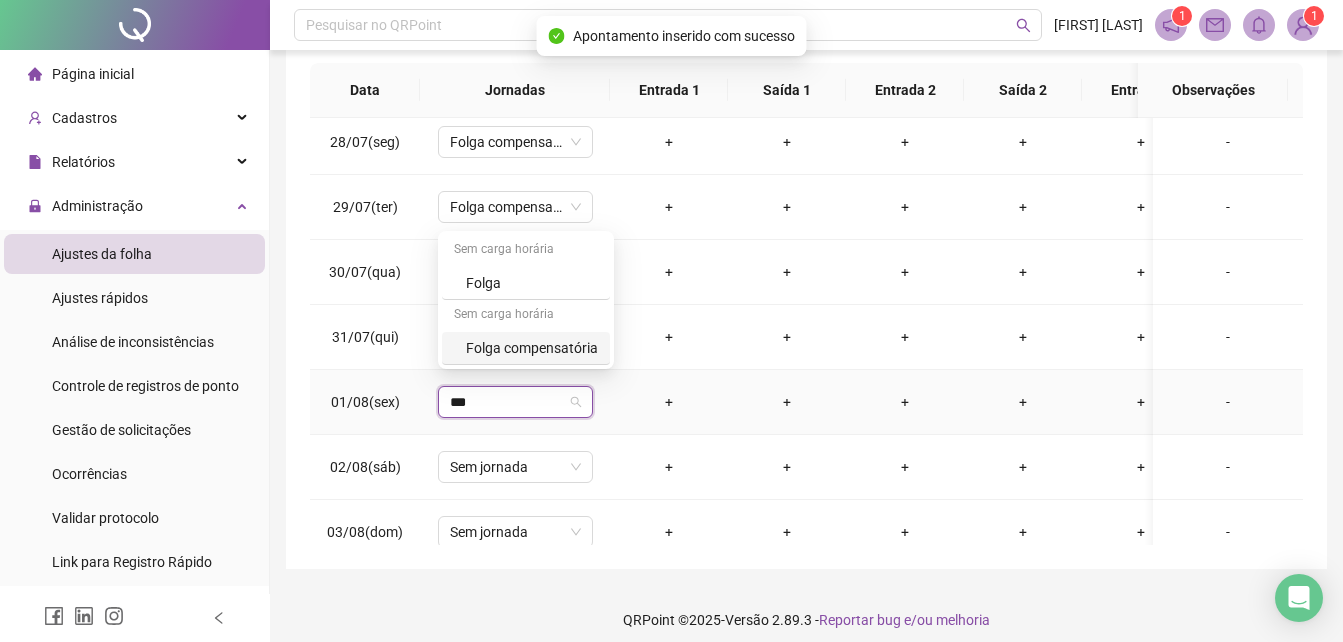 click on "Folga compensatória" at bounding box center (532, 348) 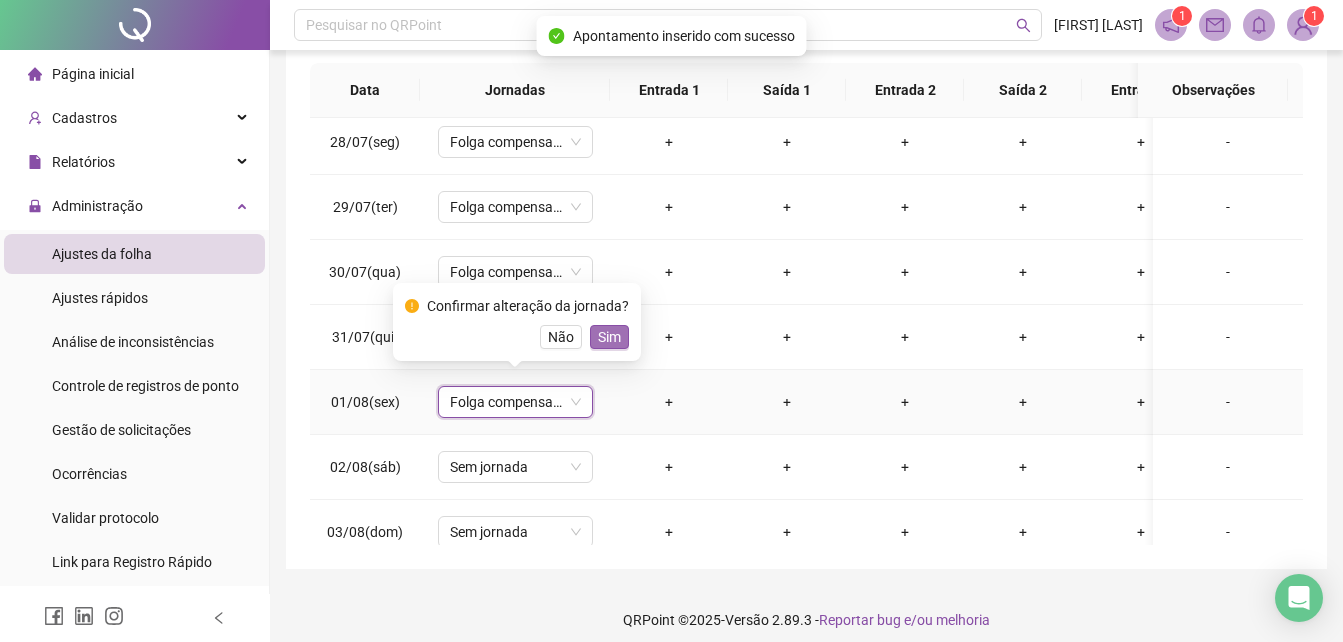 click on "Sim" at bounding box center (609, 337) 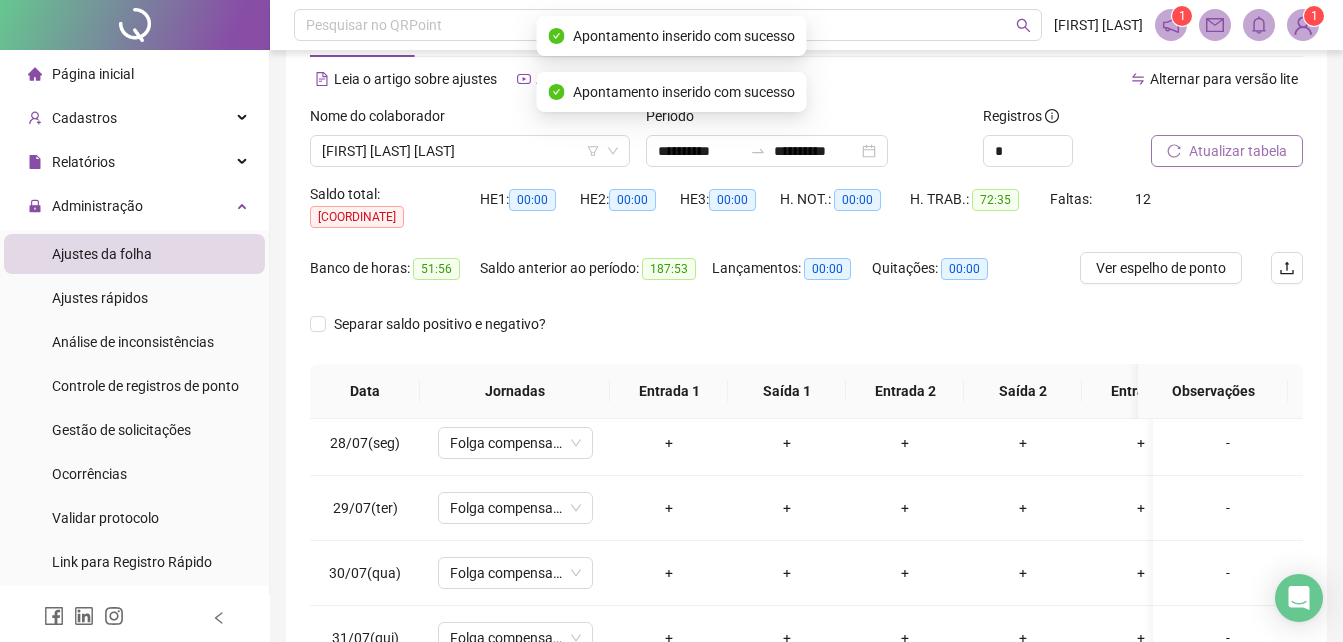 scroll, scrollTop: 0, scrollLeft: 0, axis: both 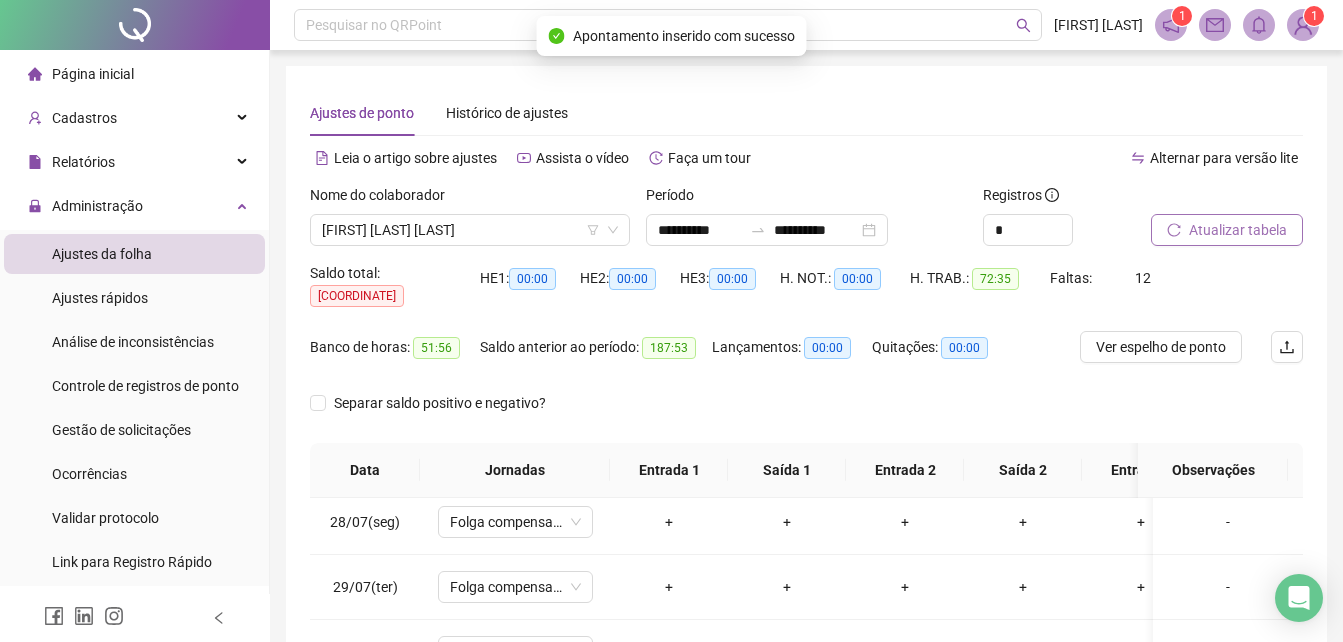 click on "Atualizar tabela" at bounding box center [1238, 230] 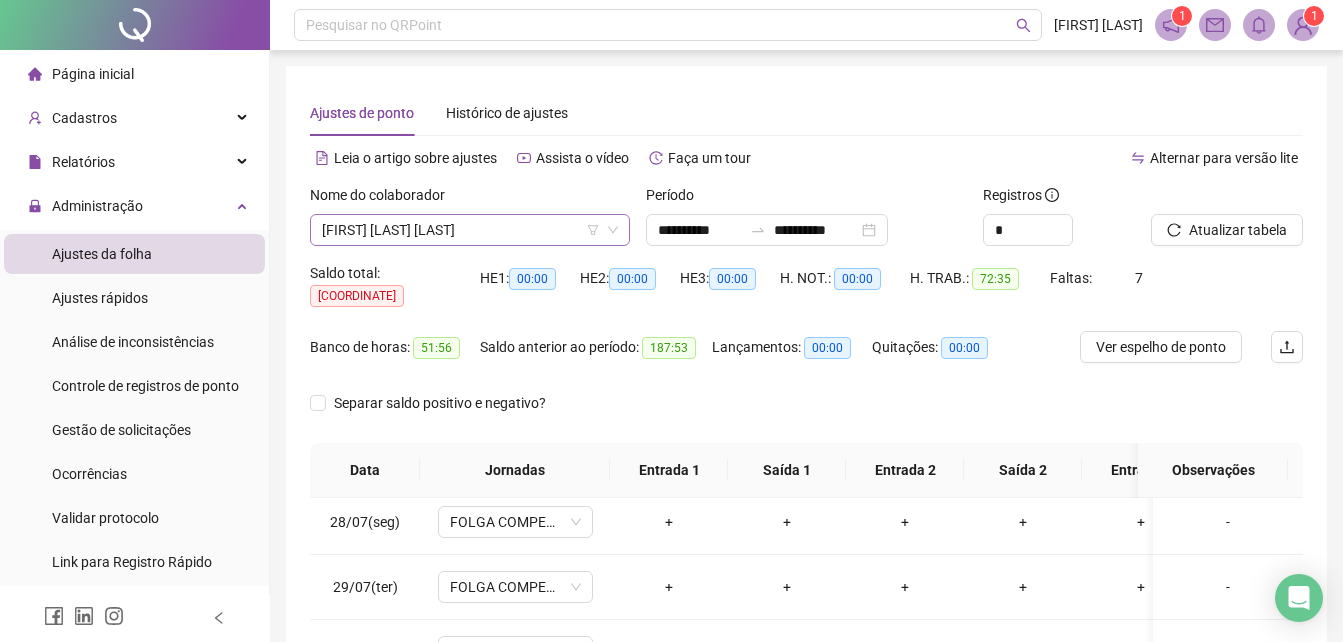click on "[FIRST] [LAST] [LAST]" at bounding box center [470, 230] 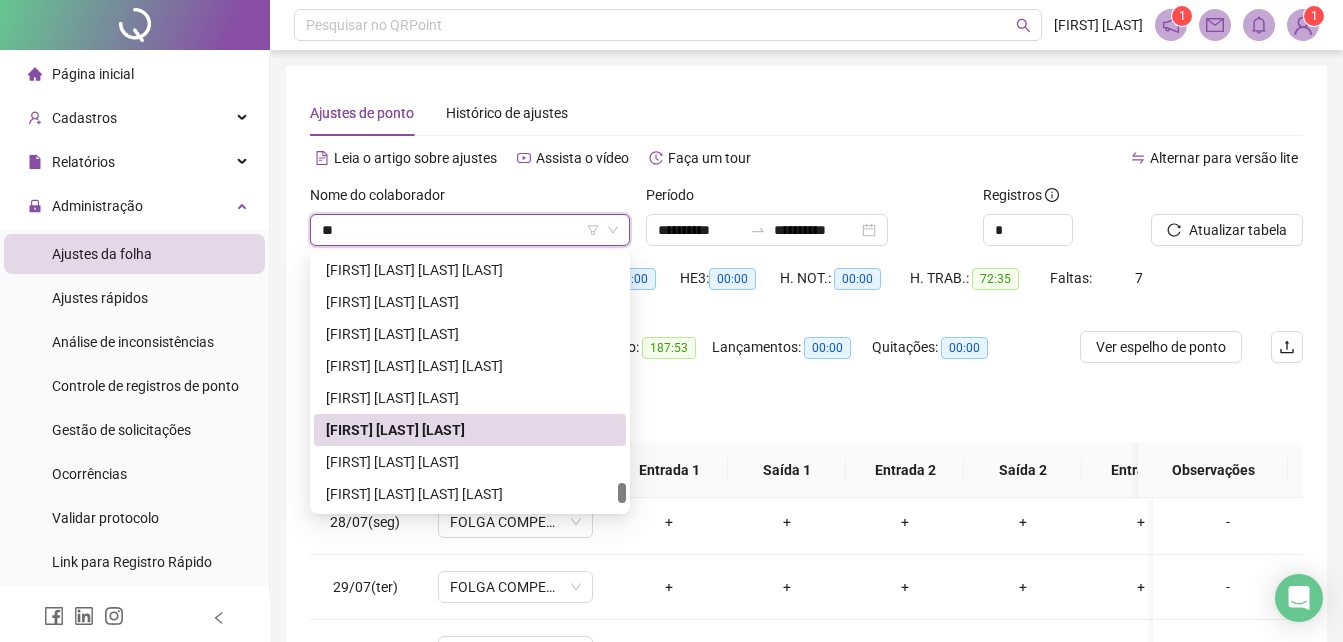 scroll, scrollTop: 128, scrollLeft: 0, axis: vertical 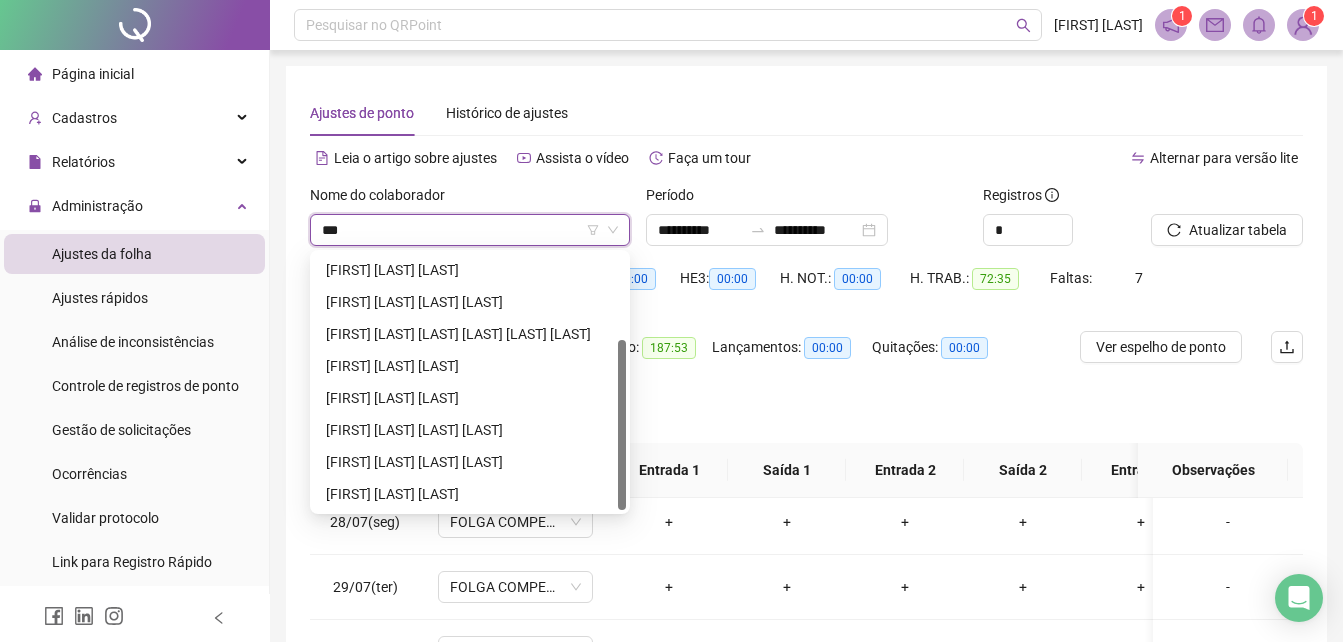 type on "****" 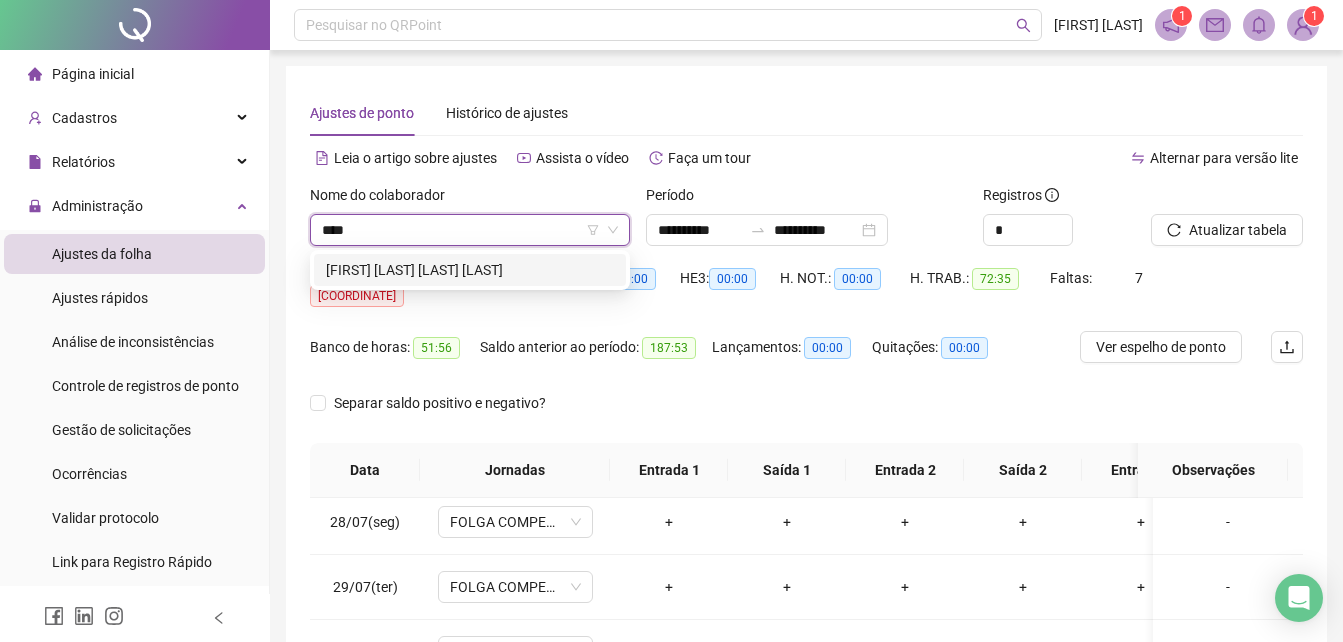 drag, startPoint x: 482, startPoint y: 265, endPoint x: 494, endPoint y: 271, distance: 13.416408 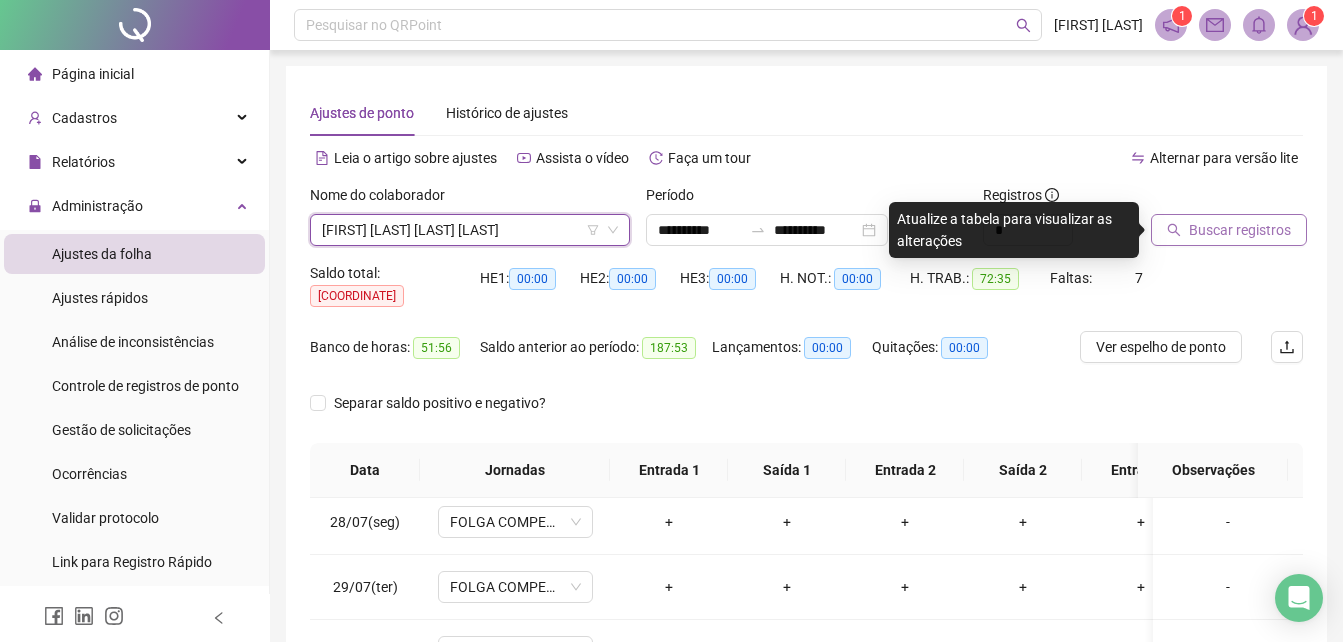 click on "Buscar registros" at bounding box center (1240, 230) 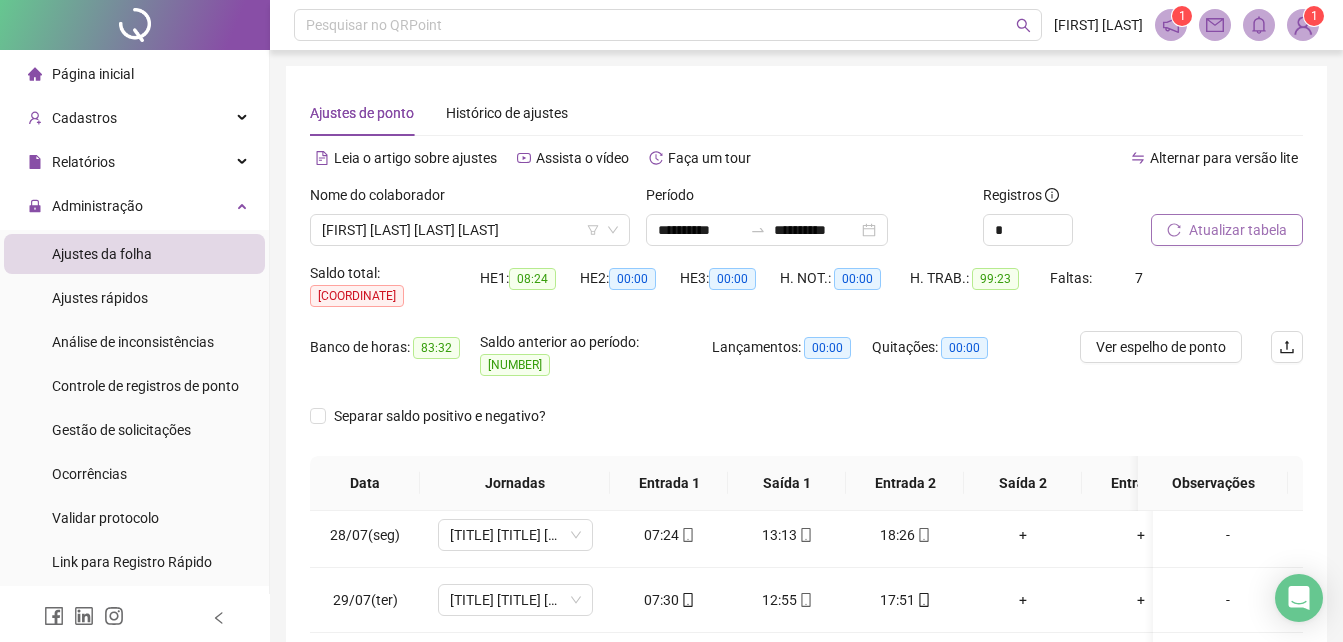 scroll, scrollTop: 300, scrollLeft: 0, axis: vertical 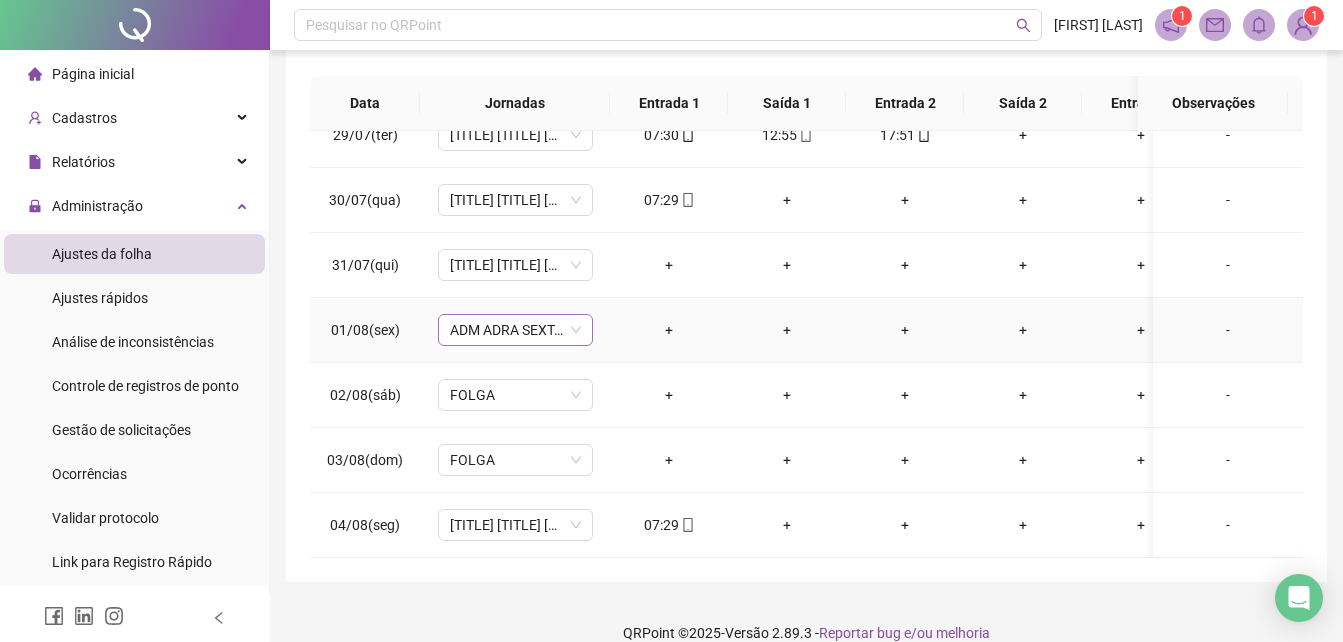 click on "ADM ADRA SEXTA 2" at bounding box center [515, 330] 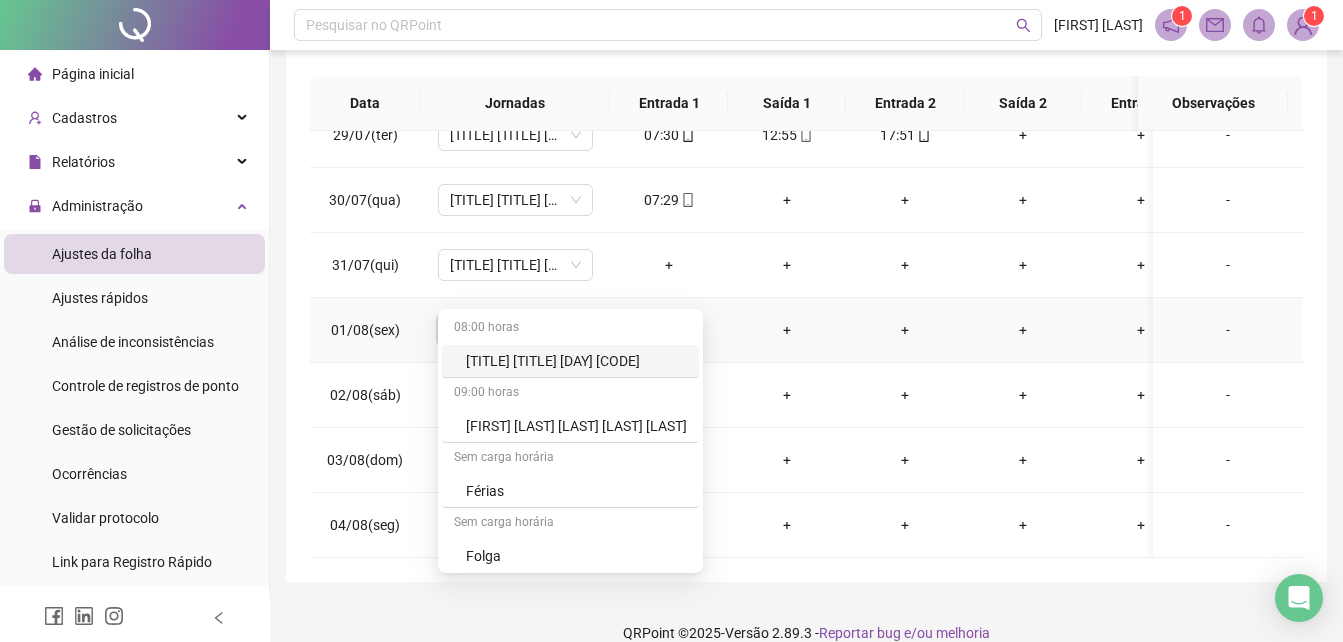 type on "***" 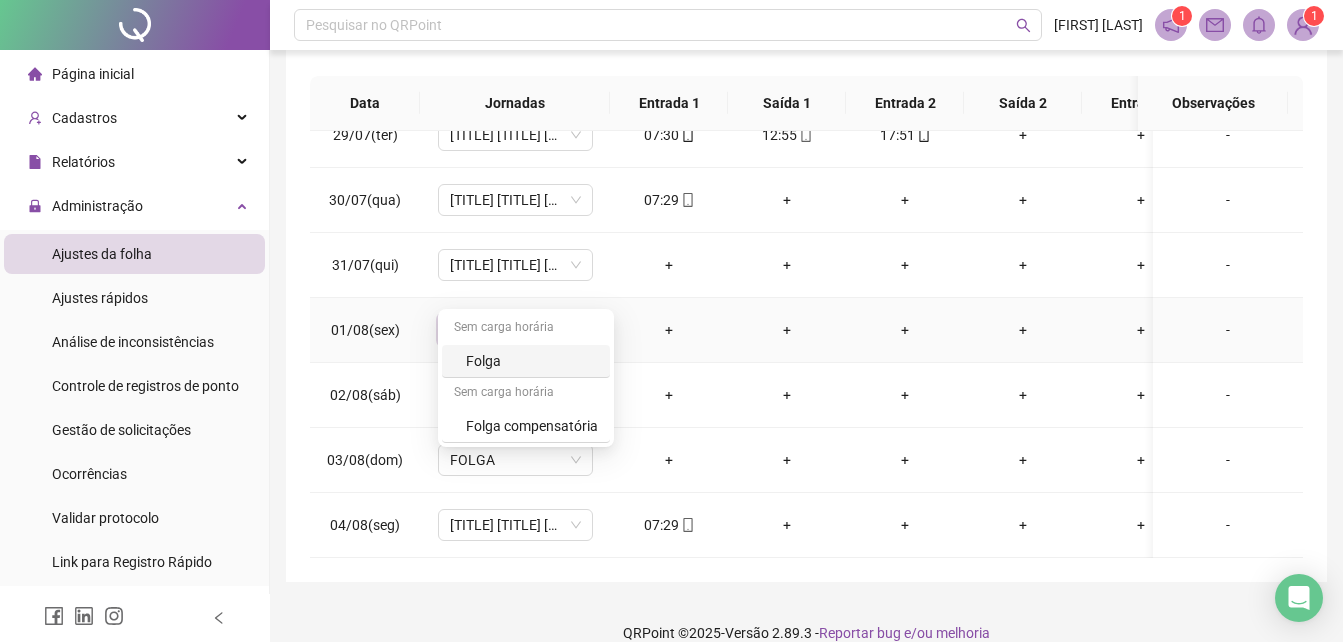 click on "Folga compensatória" at bounding box center (532, 426) 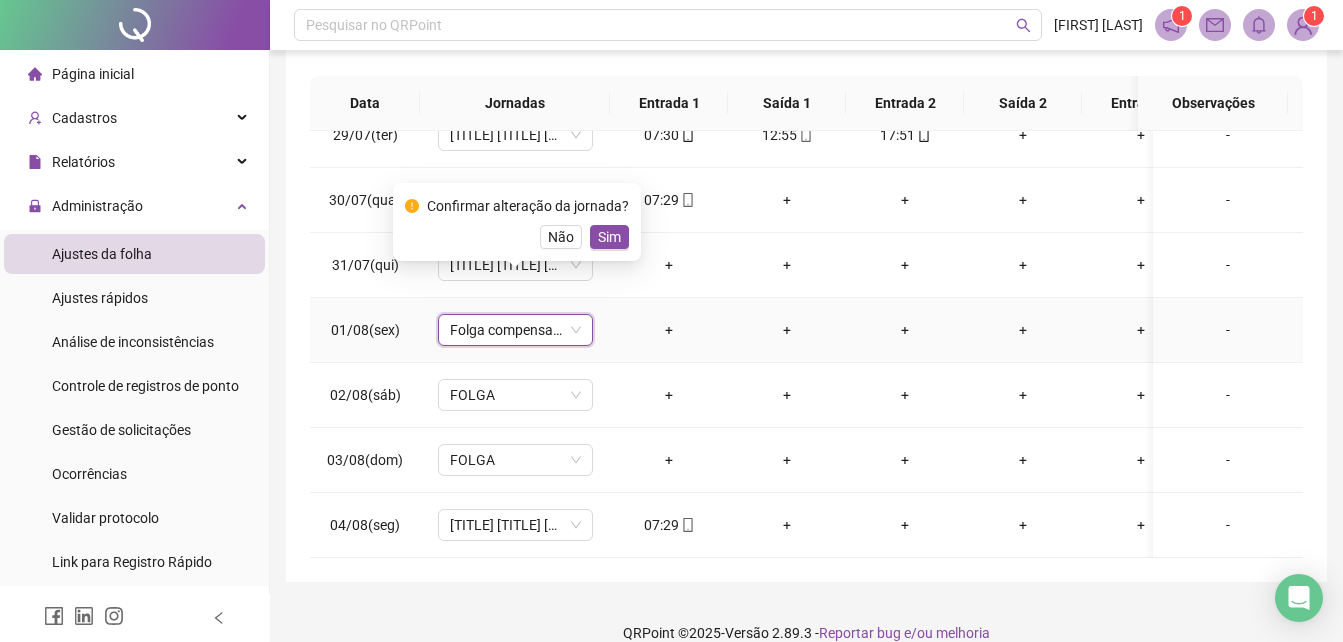click on "Sim" at bounding box center (609, 237) 